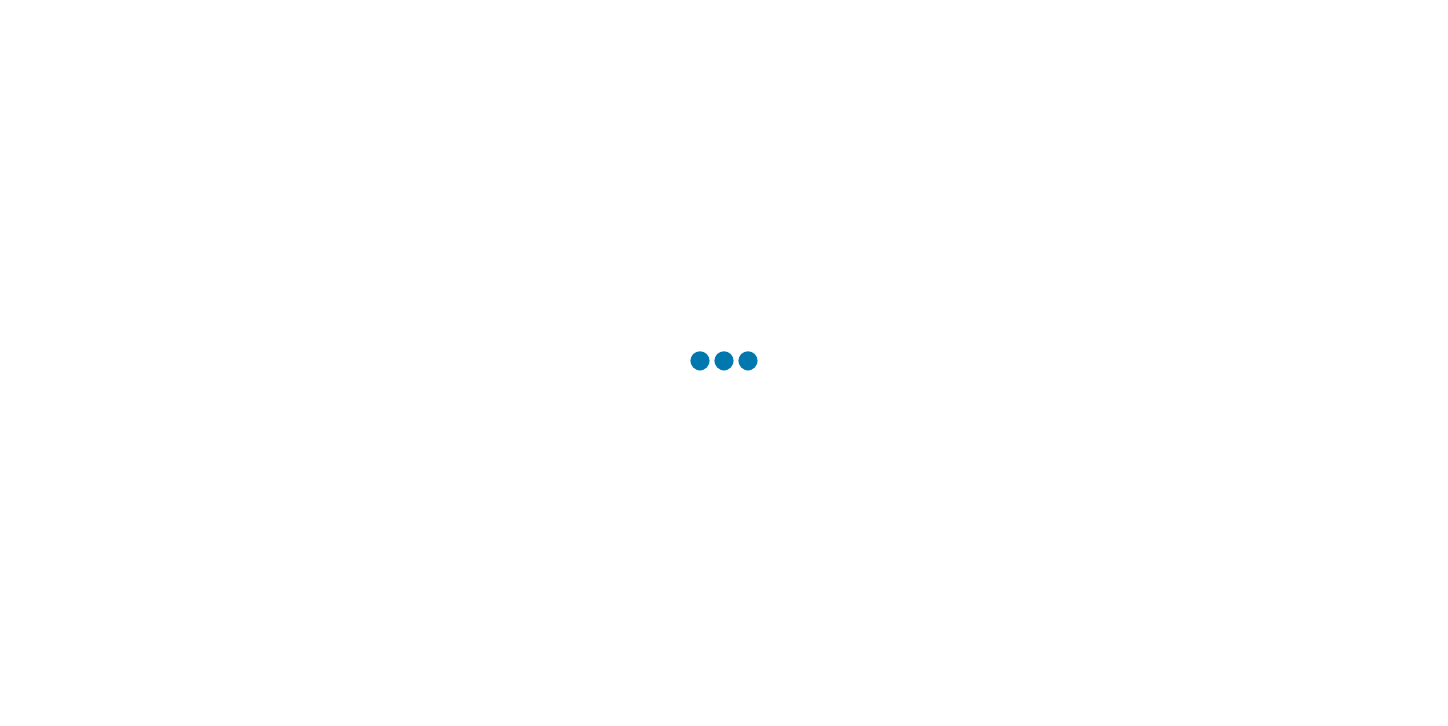 scroll, scrollTop: 0, scrollLeft: 0, axis: both 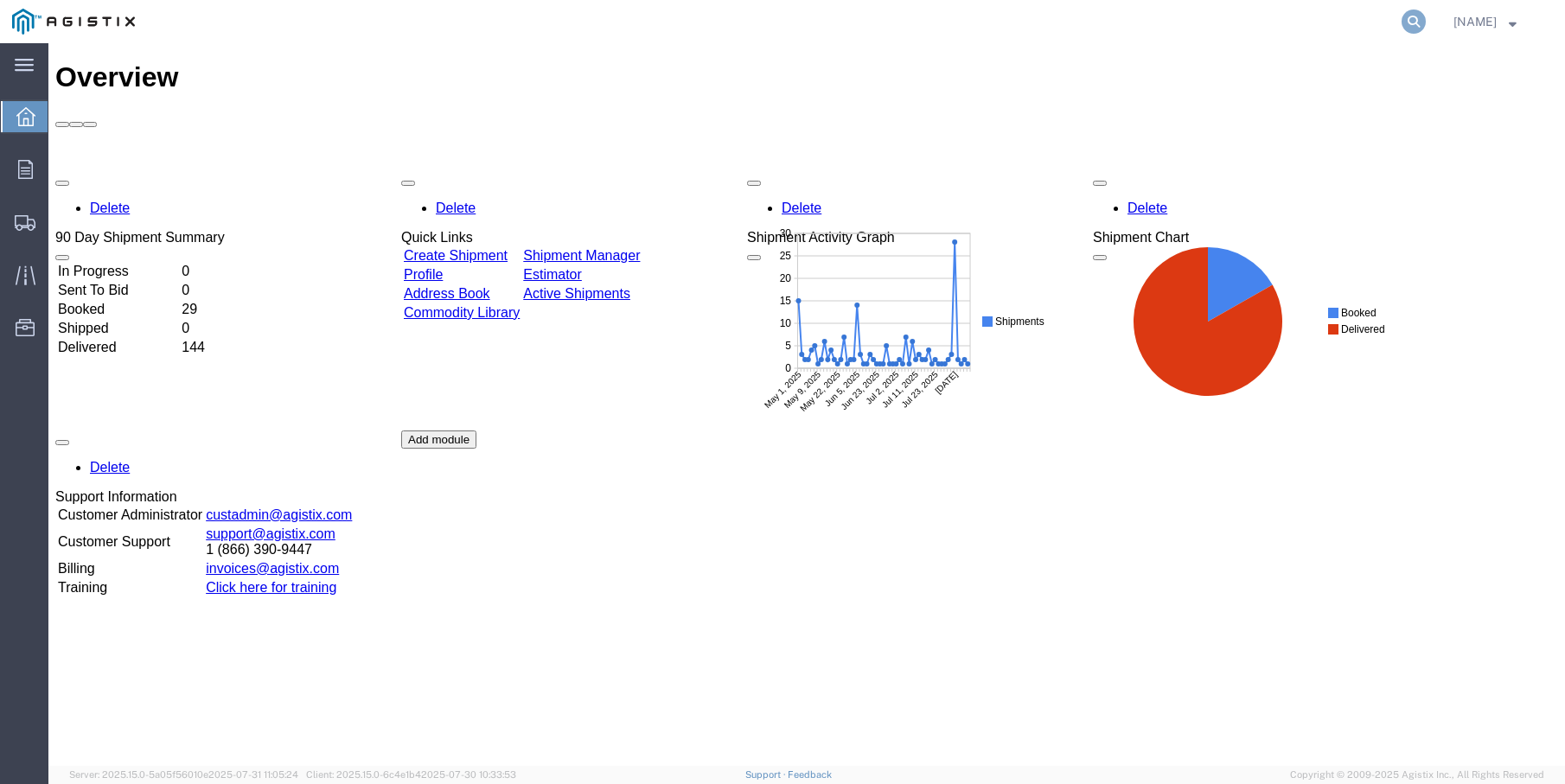 click 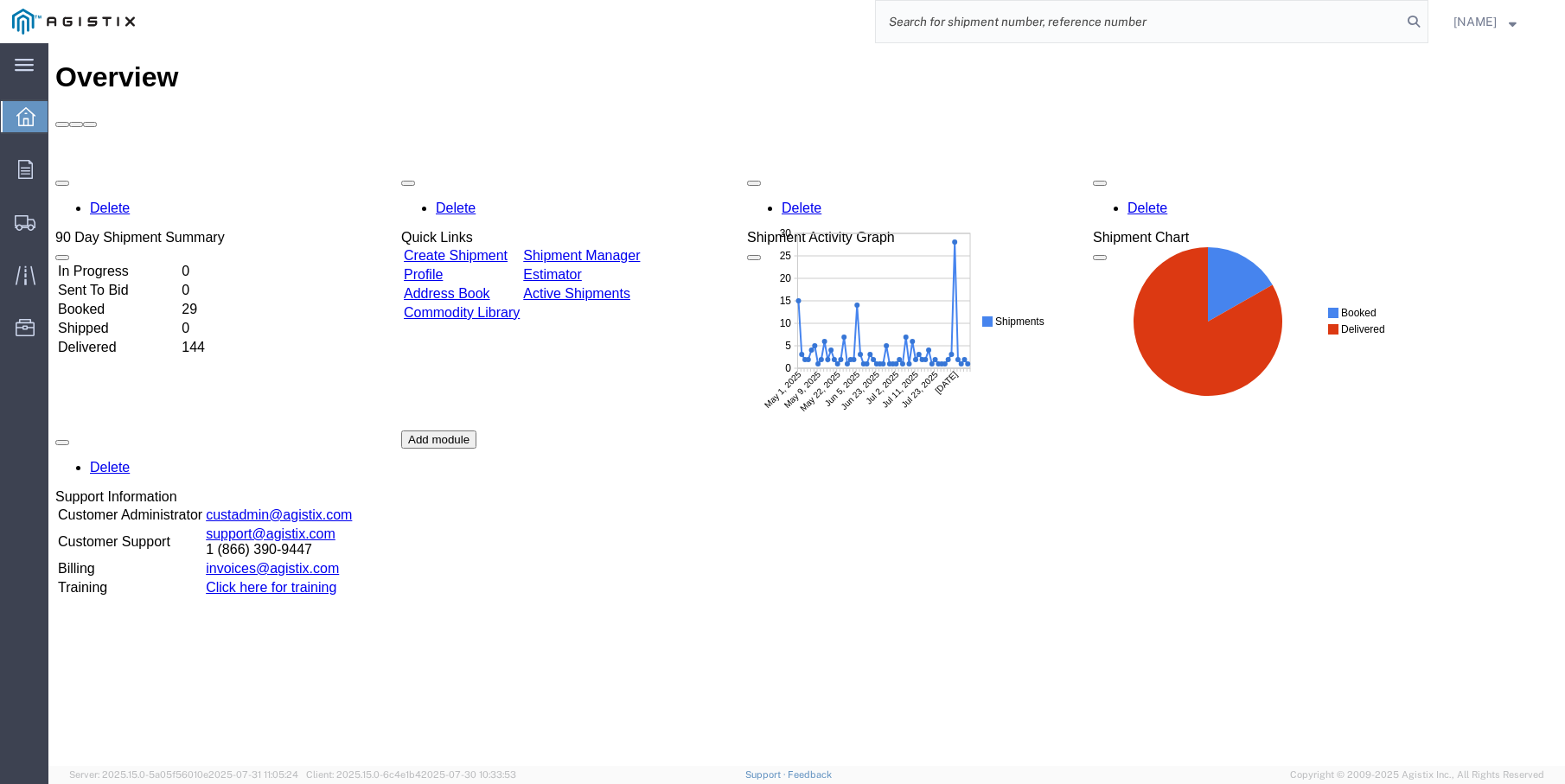 paste on "[SHIPMENT_ID]" 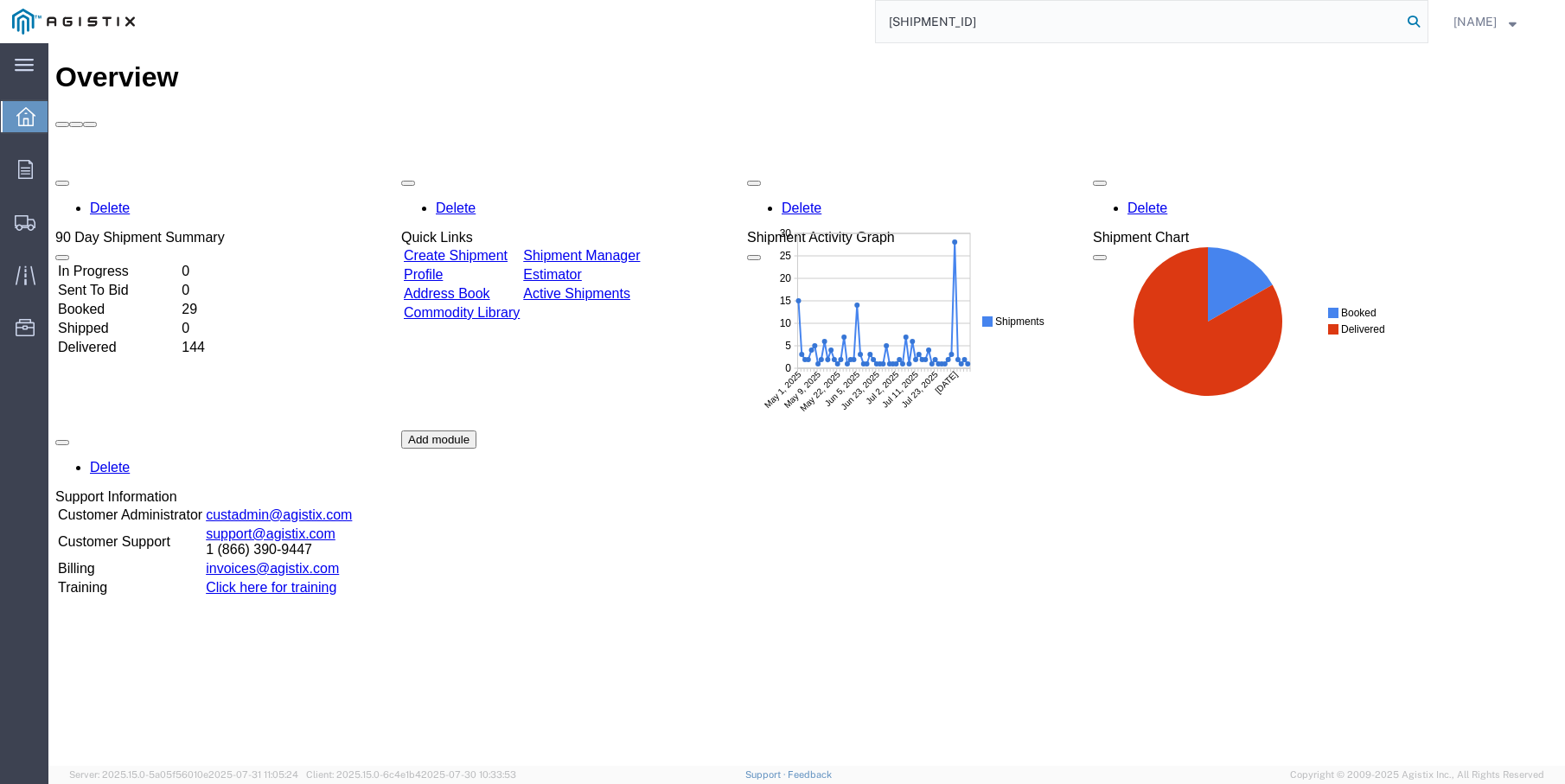 type on "[SHIPMENT_ID]" 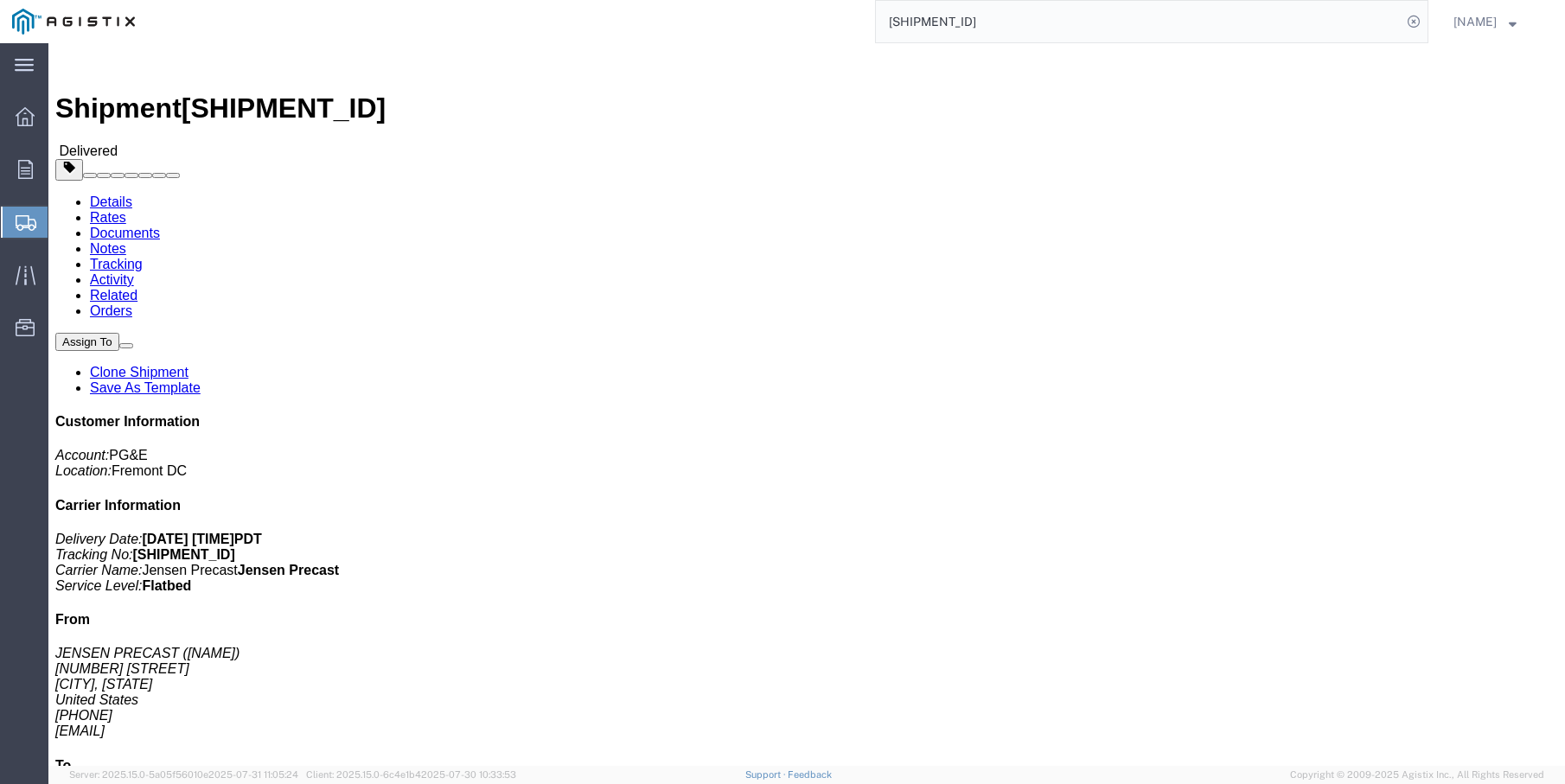 click on "Clone Shipment" 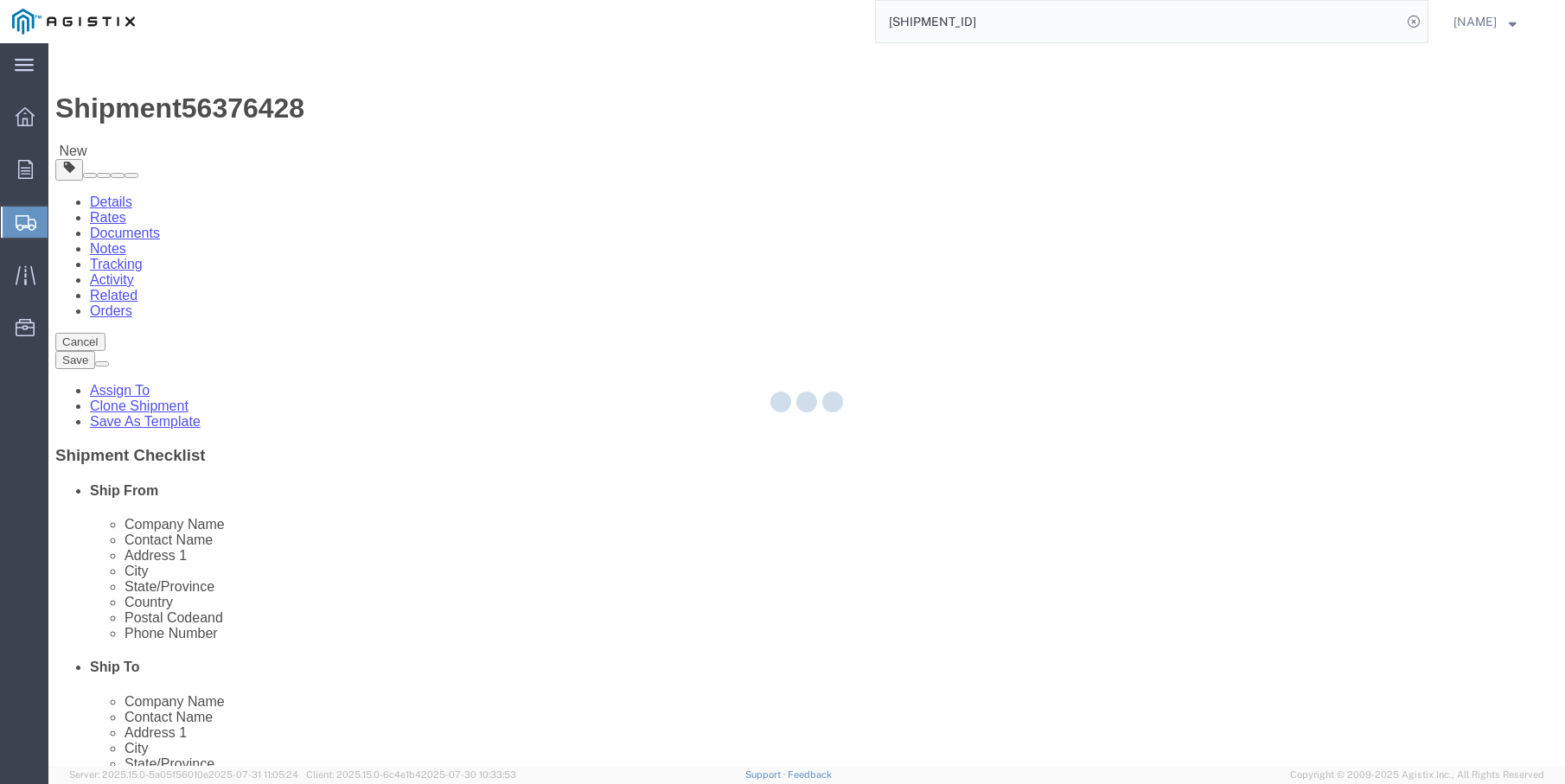 select 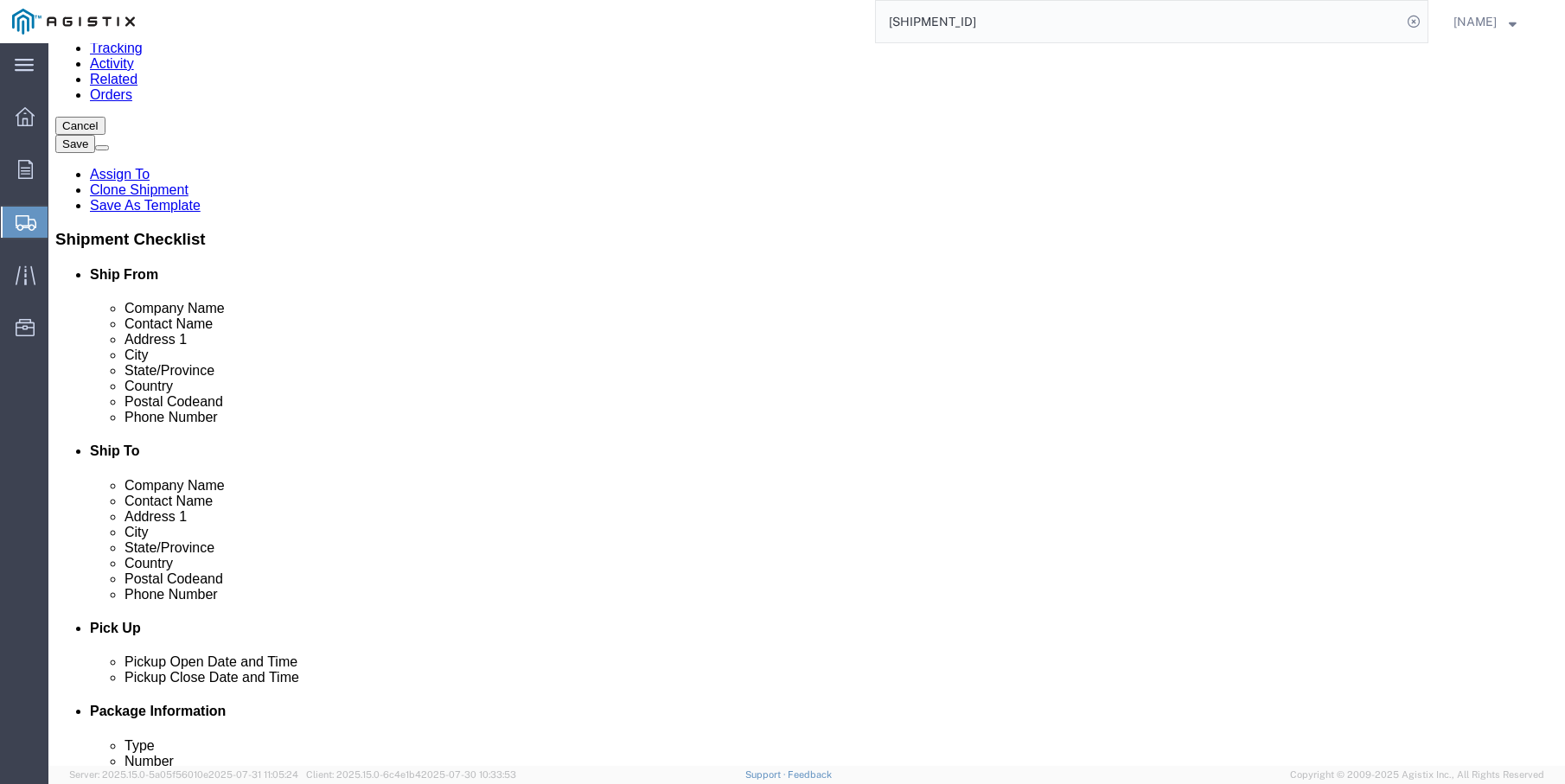 scroll, scrollTop: 108, scrollLeft: 0, axis: vertical 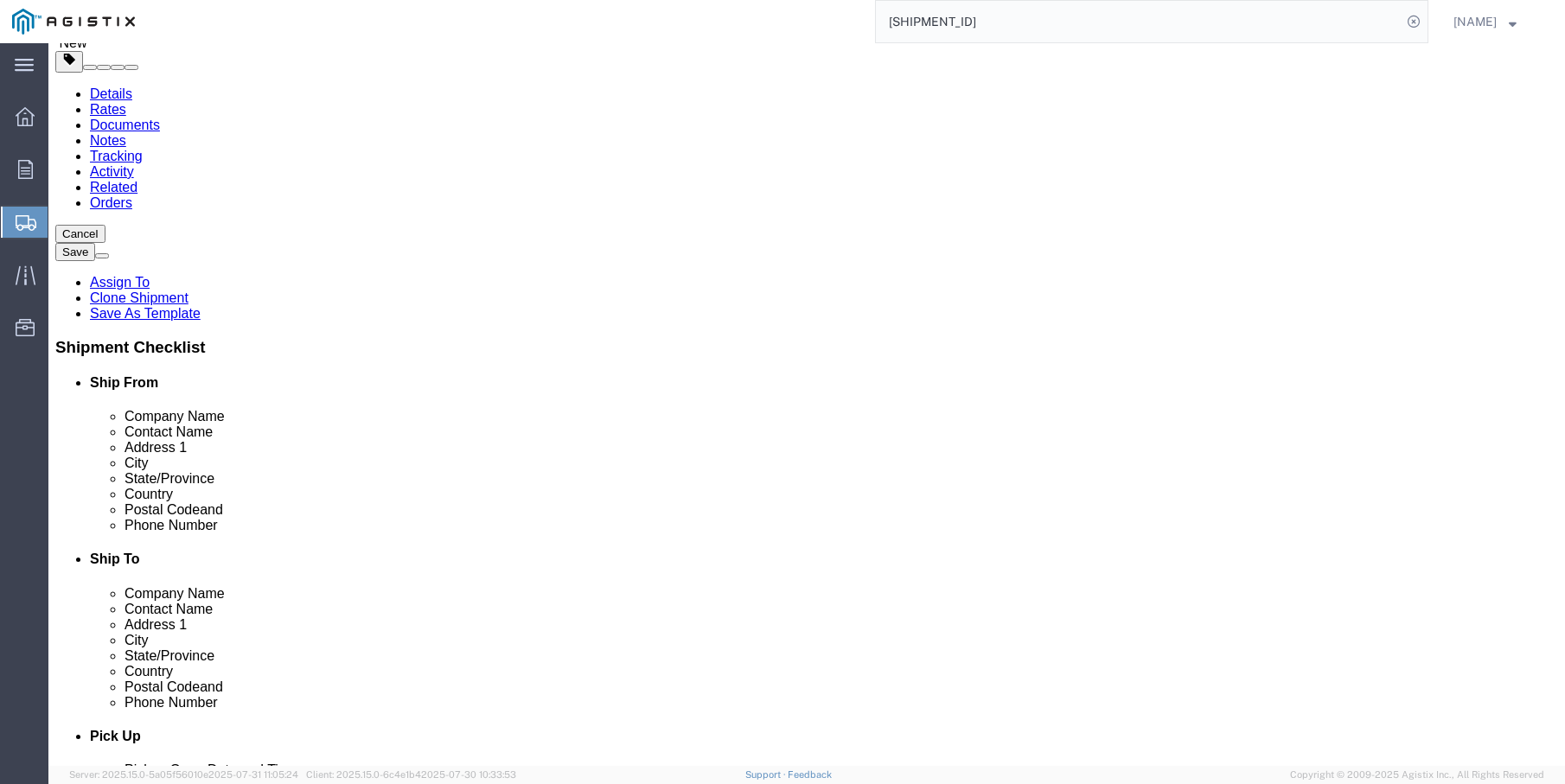 click on "Location                                          My Profile Location (OBSOLETE) BURNEY SC - GC TRAILER (OBSOLETE) BURNEY SC - HYDRO TRAILER (OBSOLETE) OROVILLE SC - OFFICE TRAILER ATWATER SUBSTATION CAMPUS Alameda Office All Others Alpine Sub Alta - Drum-Spaulding (FERC 2310) and Alta PH Alta SC American Truck and Trailer Angels Camp / Motherlode SC Antioch CSO Antioch Gas Operations HQ Antioch Sub Arcata - Jane's Creek Substation Atlantic Sub Auberry SC - Hydro HQ - DWLG Auburn CSO Auburn Regional SC Auburn SC Auburn SC - Engineering Building Avenal PO Box 129 Bahia Substation - Benicia Bakersfield - 3551 Pegasus Dr Bakersfield CSO Bakersfield Office Bakersfield SC - Garage Bakersfield Sub Balch Camp - HQ - FERC 175 Barton Sub Belle Haven Sub Bellevue Sub Bellota Sub Belmont SC - Garage Belmont Sub Benicia Office & Warehouse Benton Sub Berkeley CSO Bethany Compressor Station Bolinas Substation Borden Sub Brentwood Sta - Compressor Brentwood Sub Brentwood Town Centre Prof Ctr Brighton Sub & GC Yard Butte Sub" 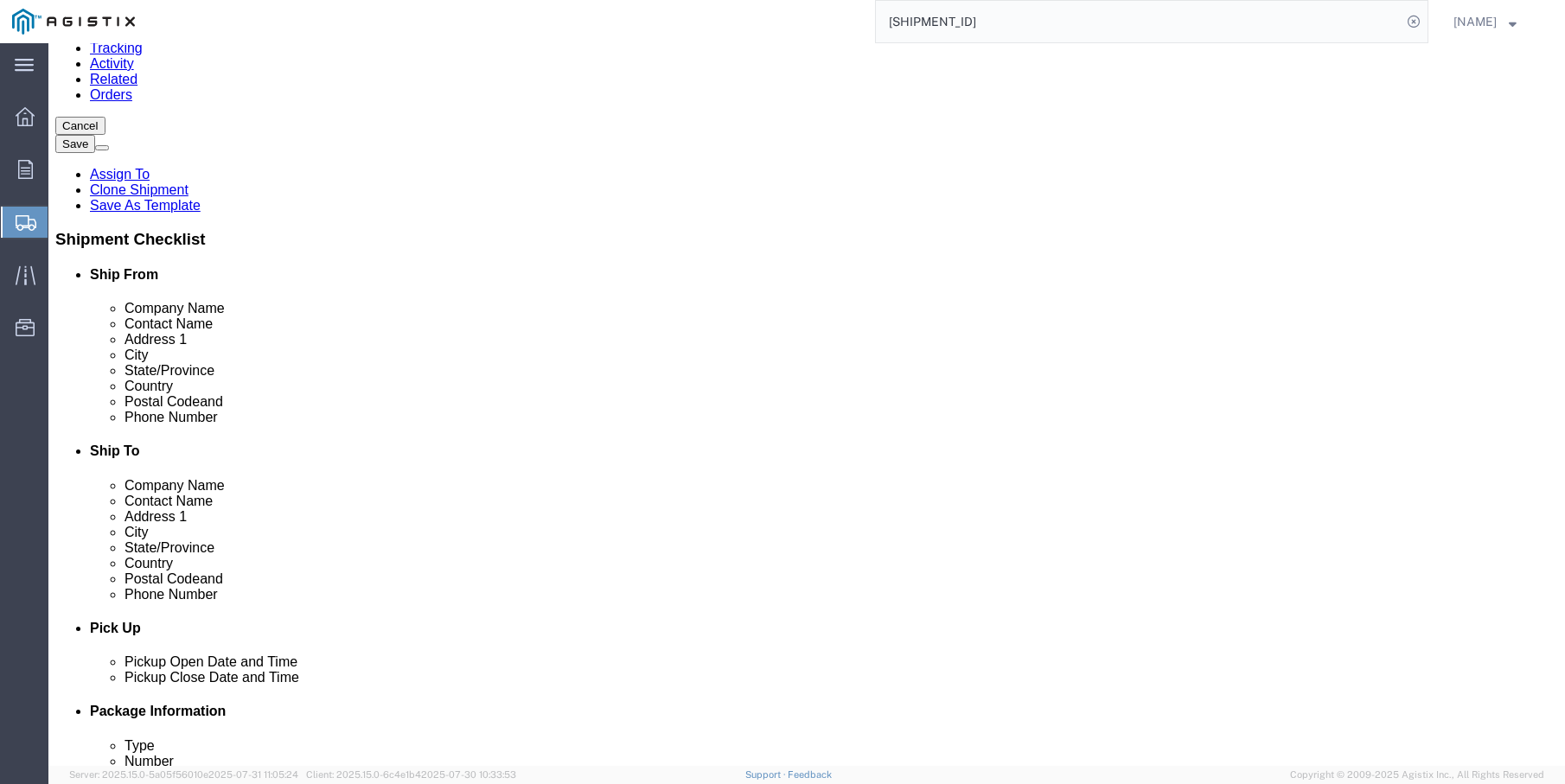 drag, startPoint x: 926, startPoint y: 559, endPoint x: 792, endPoint y: 554, distance: 134.09325 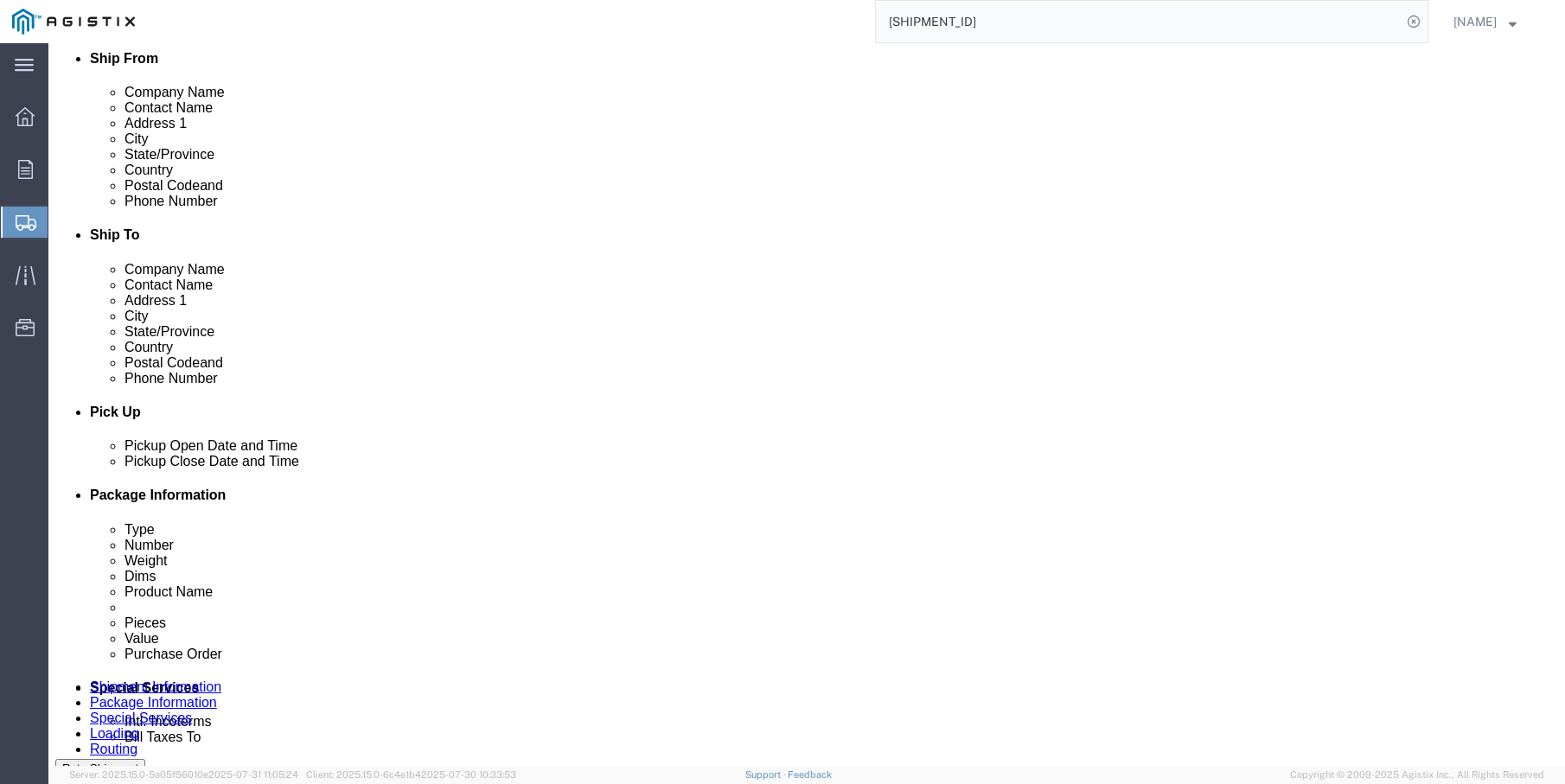 scroll, scrollTop: 756, scrollLeft: 0, axis: vertical 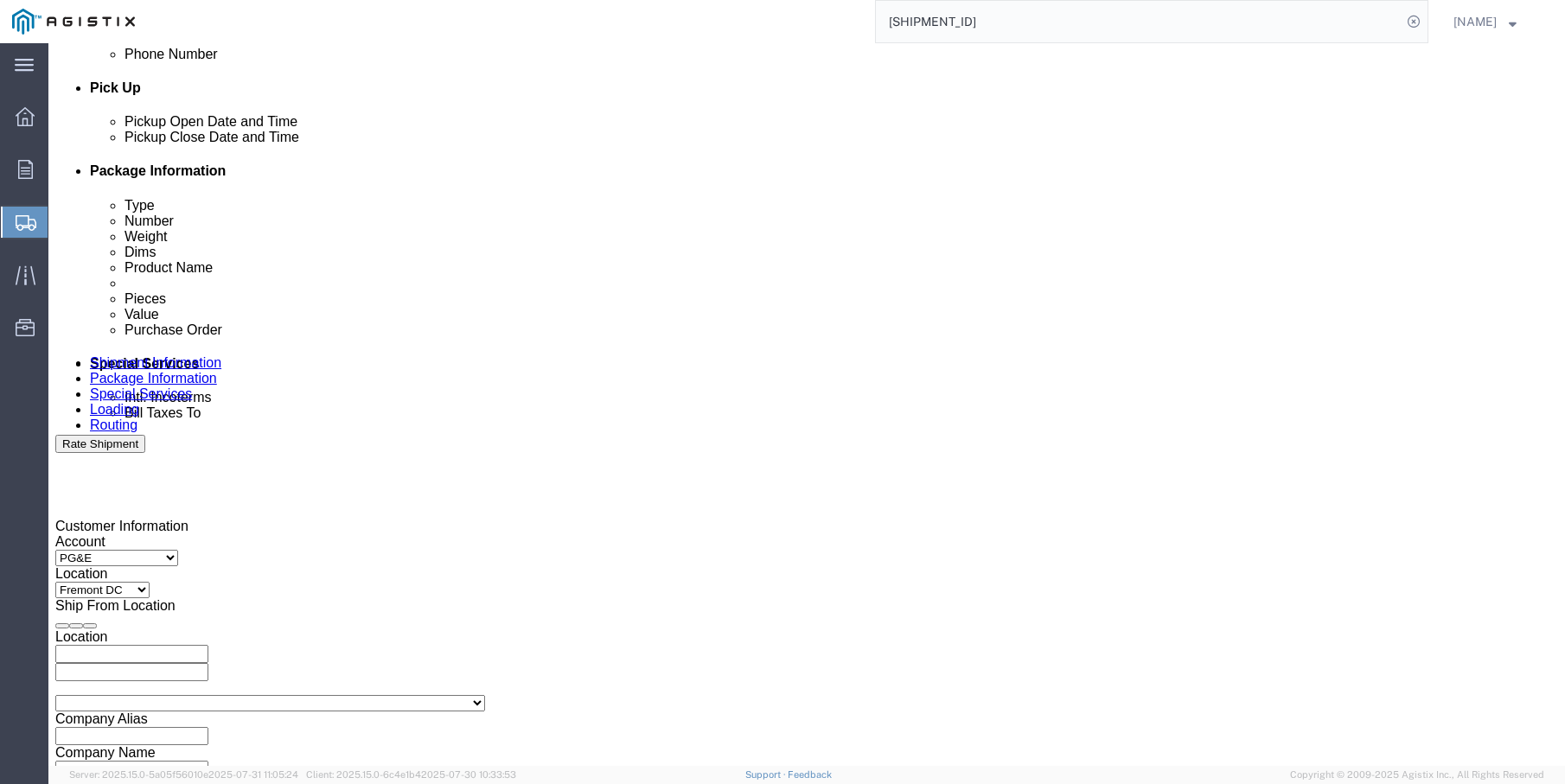 type on "[EMAIL]" 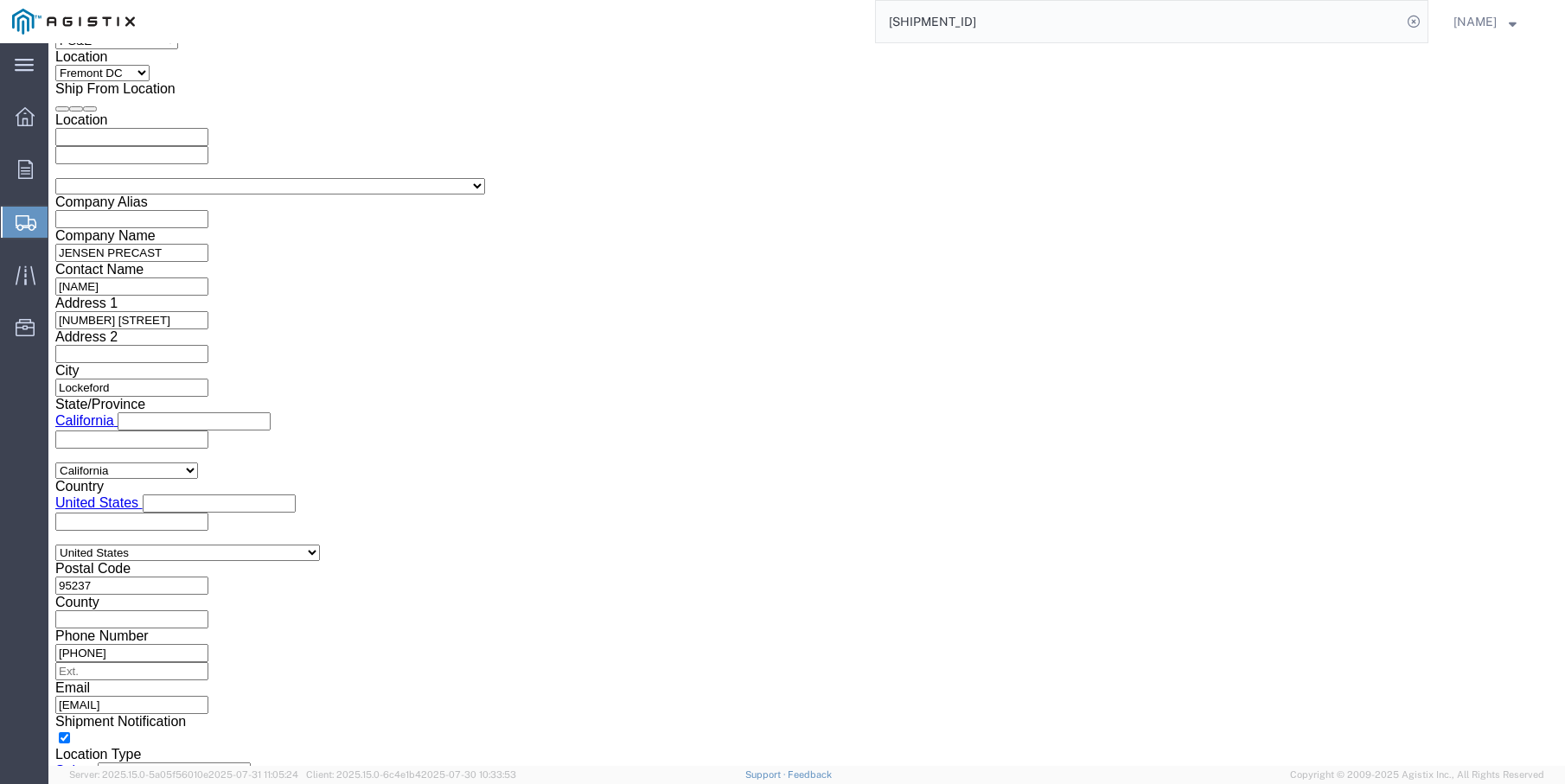 click on "Customer Information
Account
Select JENSEN PRECAST PG&E
Location
Select All Others Fremont DC Fresno DC Wheatland DC Ship From Location Location                                          My Profile Location (OBSOLETE) BURNEY SC - GC TRAILER (OBSOLETE) BURNEY SC - HYDRO TRAILER (OBSOLETE) OROVILLE SC - OFFICE TRAILER ATWATER SUBSTATION CAMPUS Alameda Office All Others Alpine Sub Alta - Drum-Spaulding (FERC 2310) and Alta PH Alta SC American Truck and Trailer Angels Camp / Motherlode SC Antioch CSO Antioch Gas Operations HQ Antioch Sub Arcata - Jane's Creek Substation Atlantic Sub Auberry SC - Hydro HQ - DWLG Auburn CSO Auburn Regional SC Auburn SC Auburn SC - Engineering Building Avenal PO Box 129 Bahia Substation - Benicia Bakersfield - 3551 Pegasus Dr Bakersfield CSO Bakersfield Office Bakersfield SC - Garage Bakersfield Sub Balch Camp - HQ - FERC 175 Barton Sub Belle Haven Sub Bellevue Sub Bellota Sub Belmont SC - Garage Belmont Sub Benicia Office & Warehouse Butte Sub" 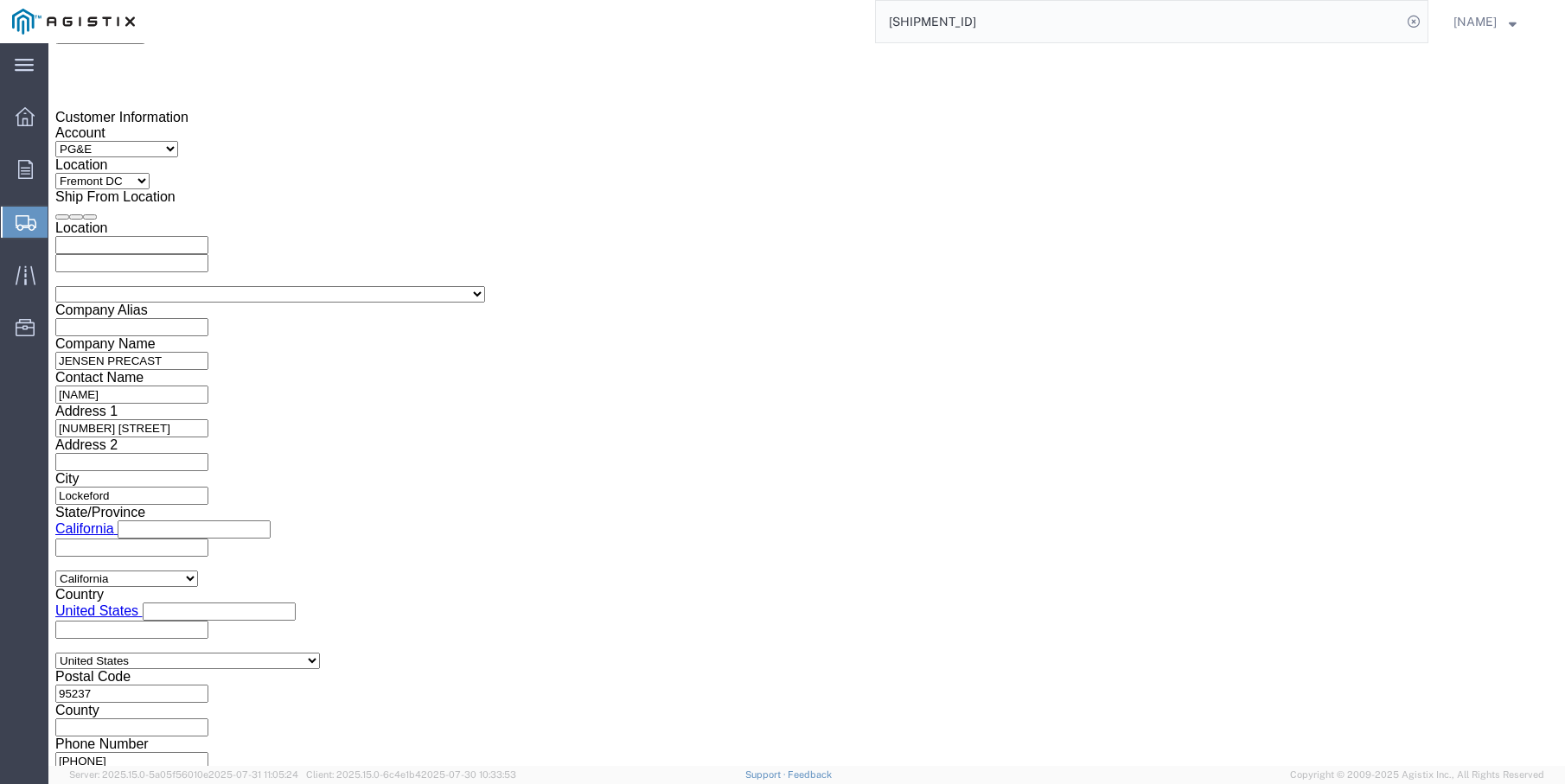 scroll, scrollTop: 1057, scrollLeft: 0, axis: vertical 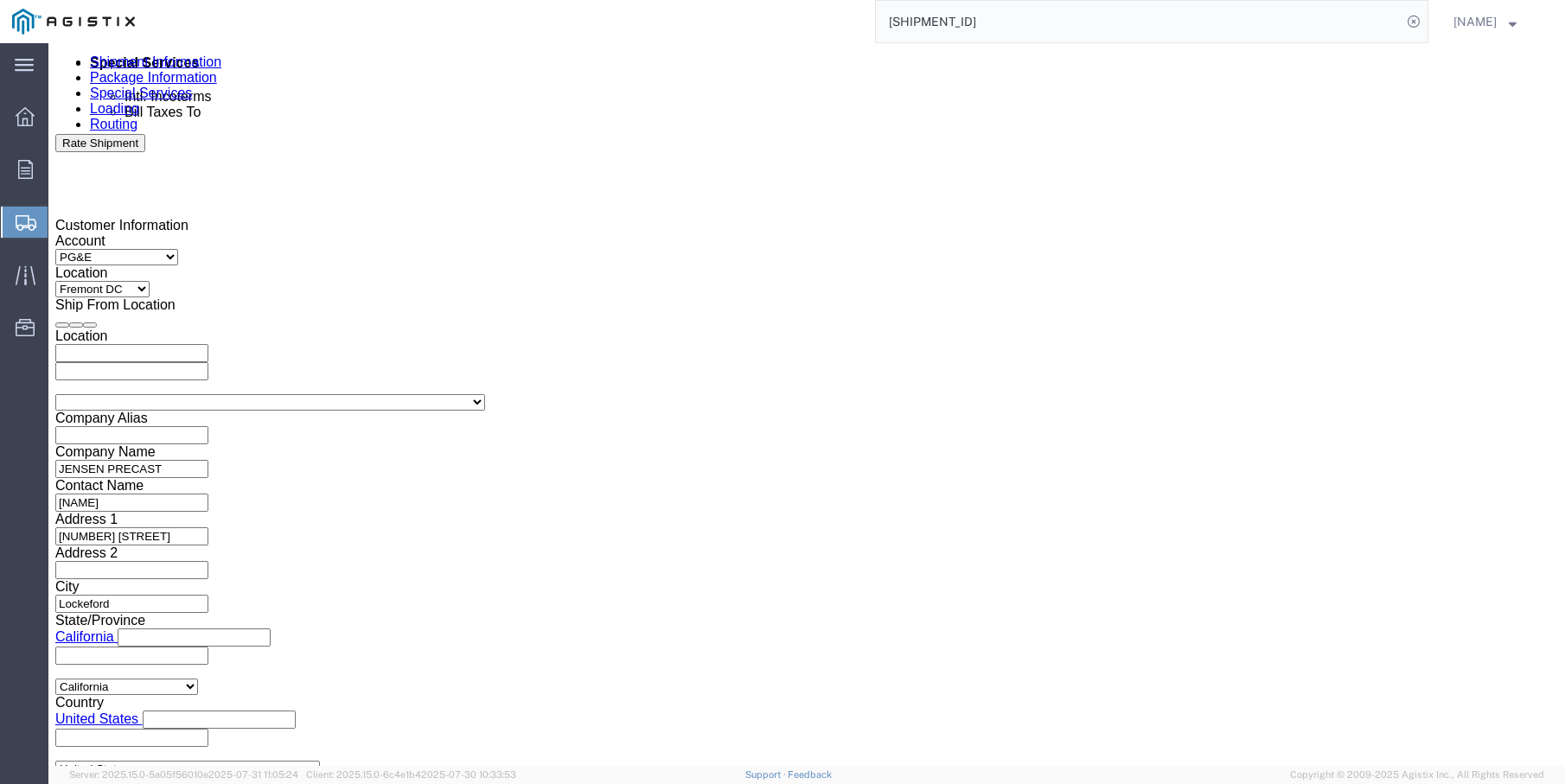 click 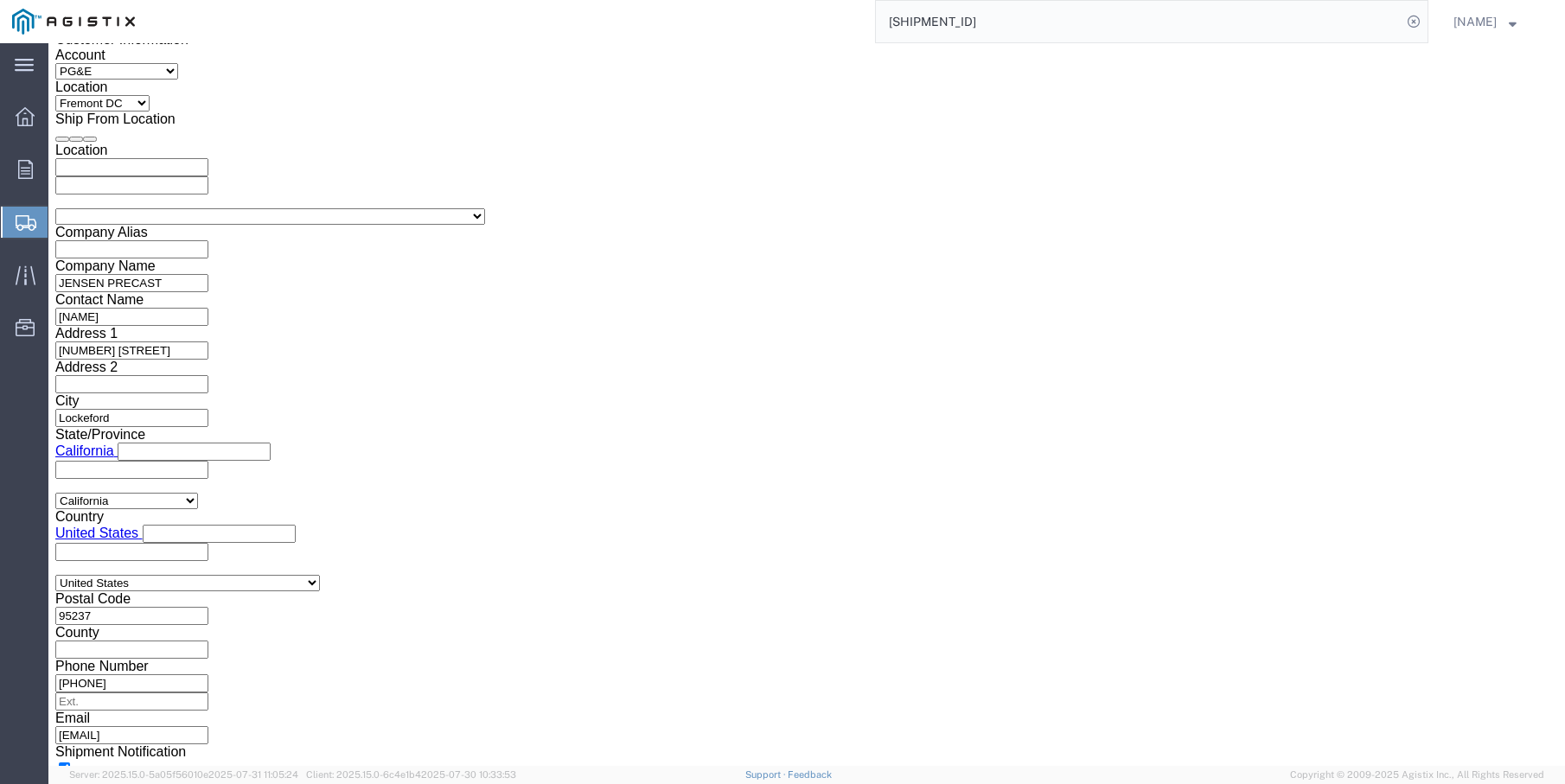 type on "399521" 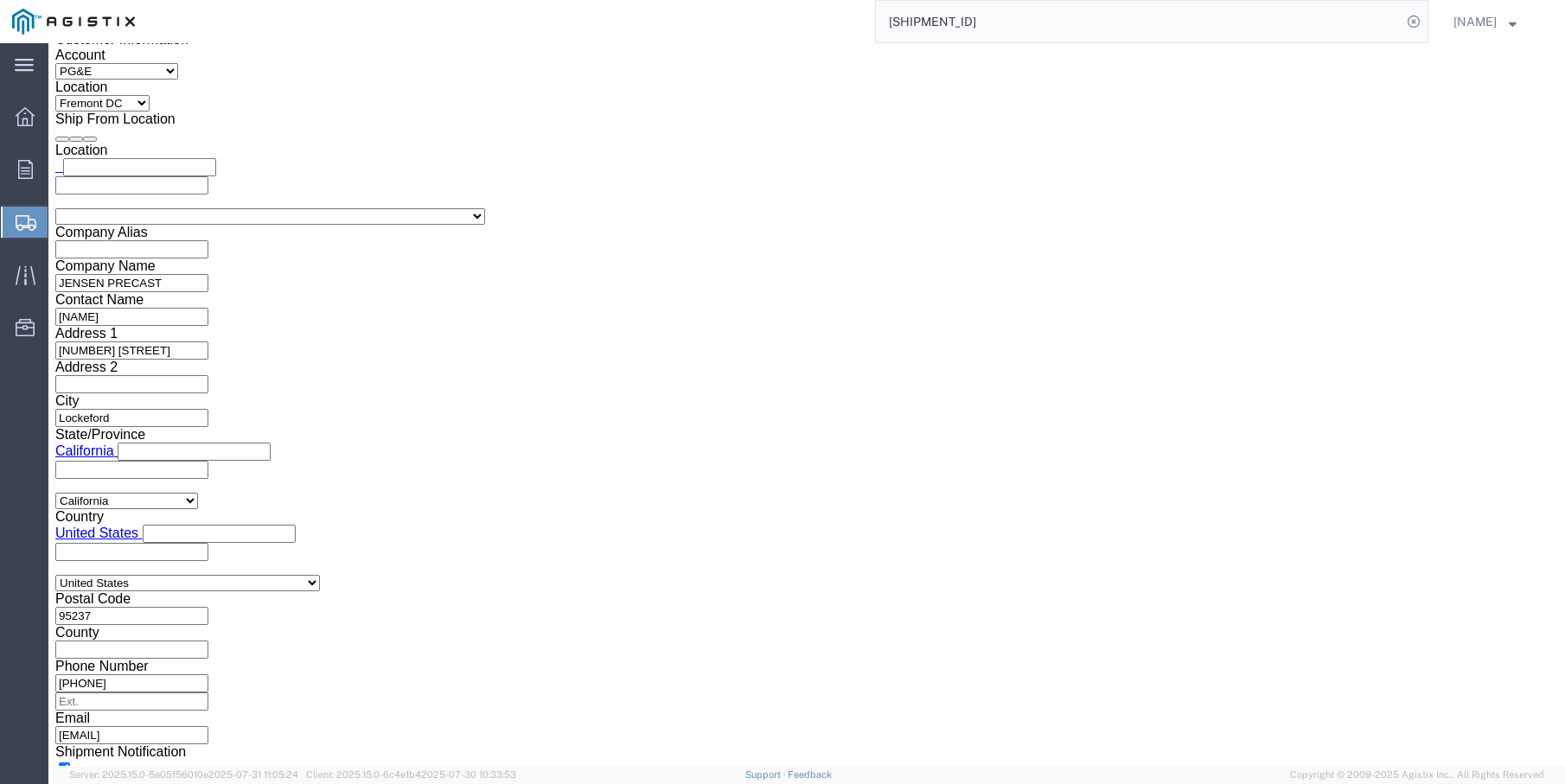 scroll, scrollTop: 0, scrollLeft: 0, axis: both 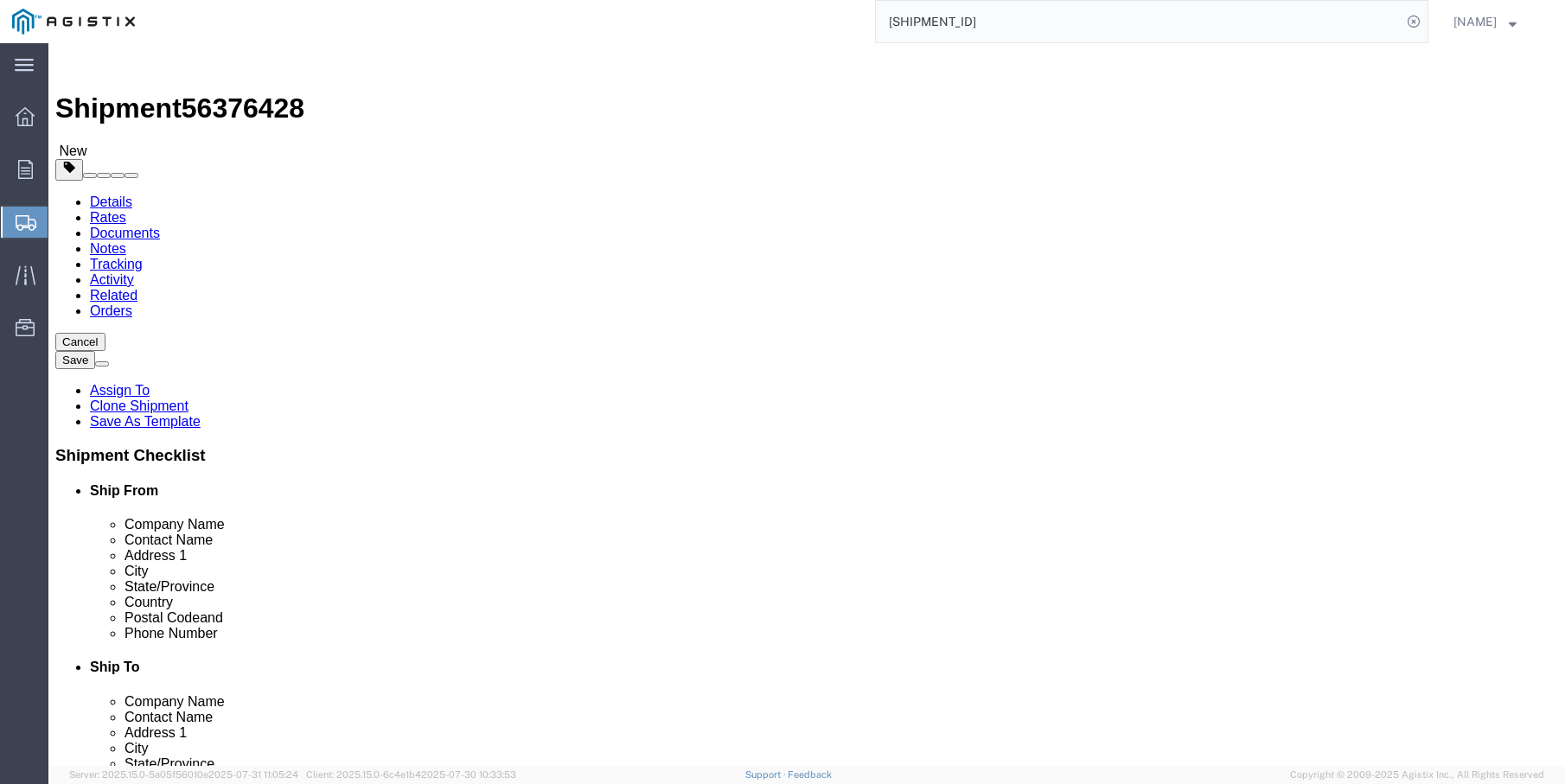 drag, startPoint x: 251, startPoint y: 422, endPoint x: 209, endPoint y: 424, distance: 42.04759 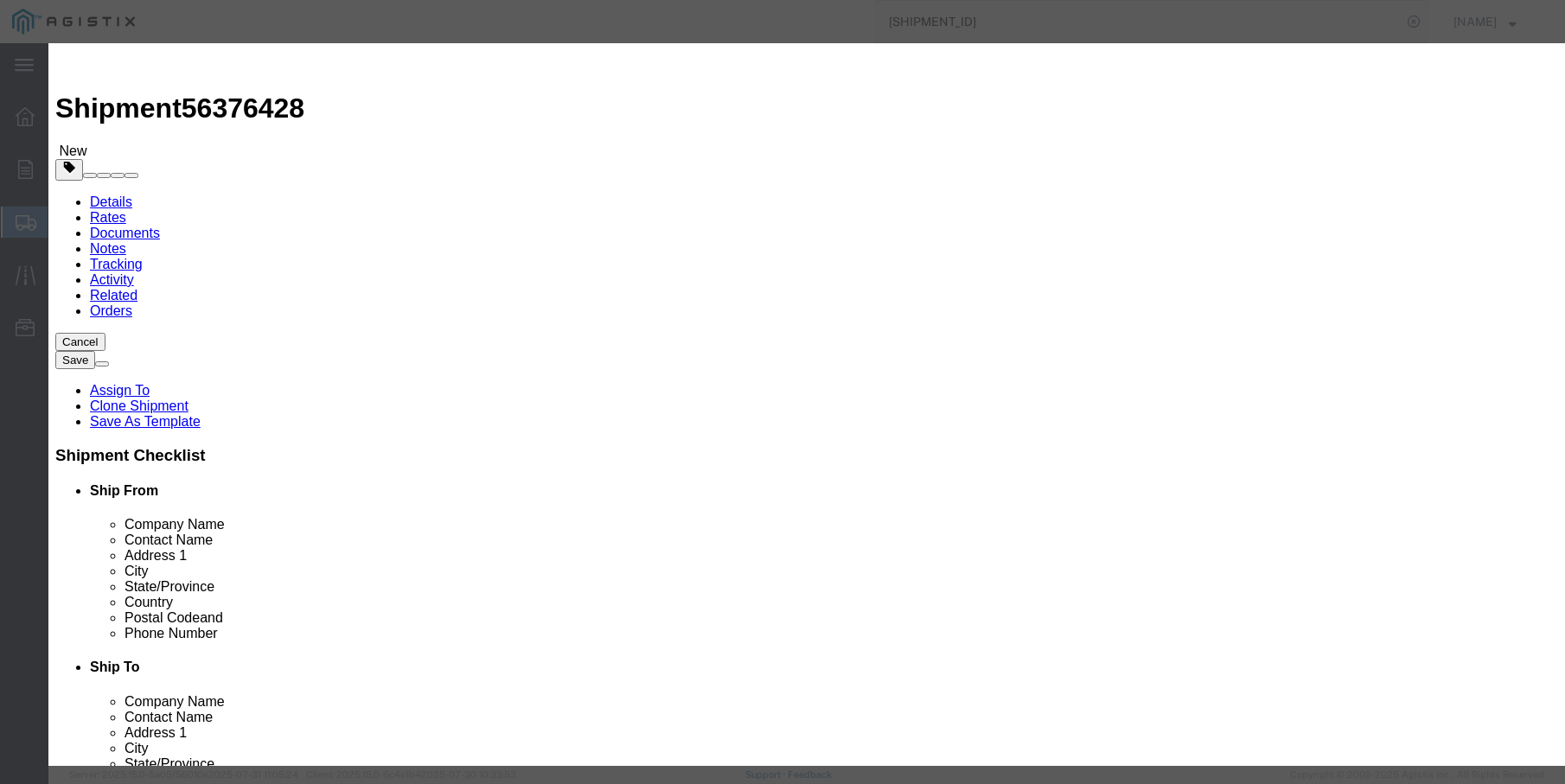 drag, startPoint x: 610, startPoint y: 131, endPoint x: 501, endPoint y: 145, distance: 109.8954 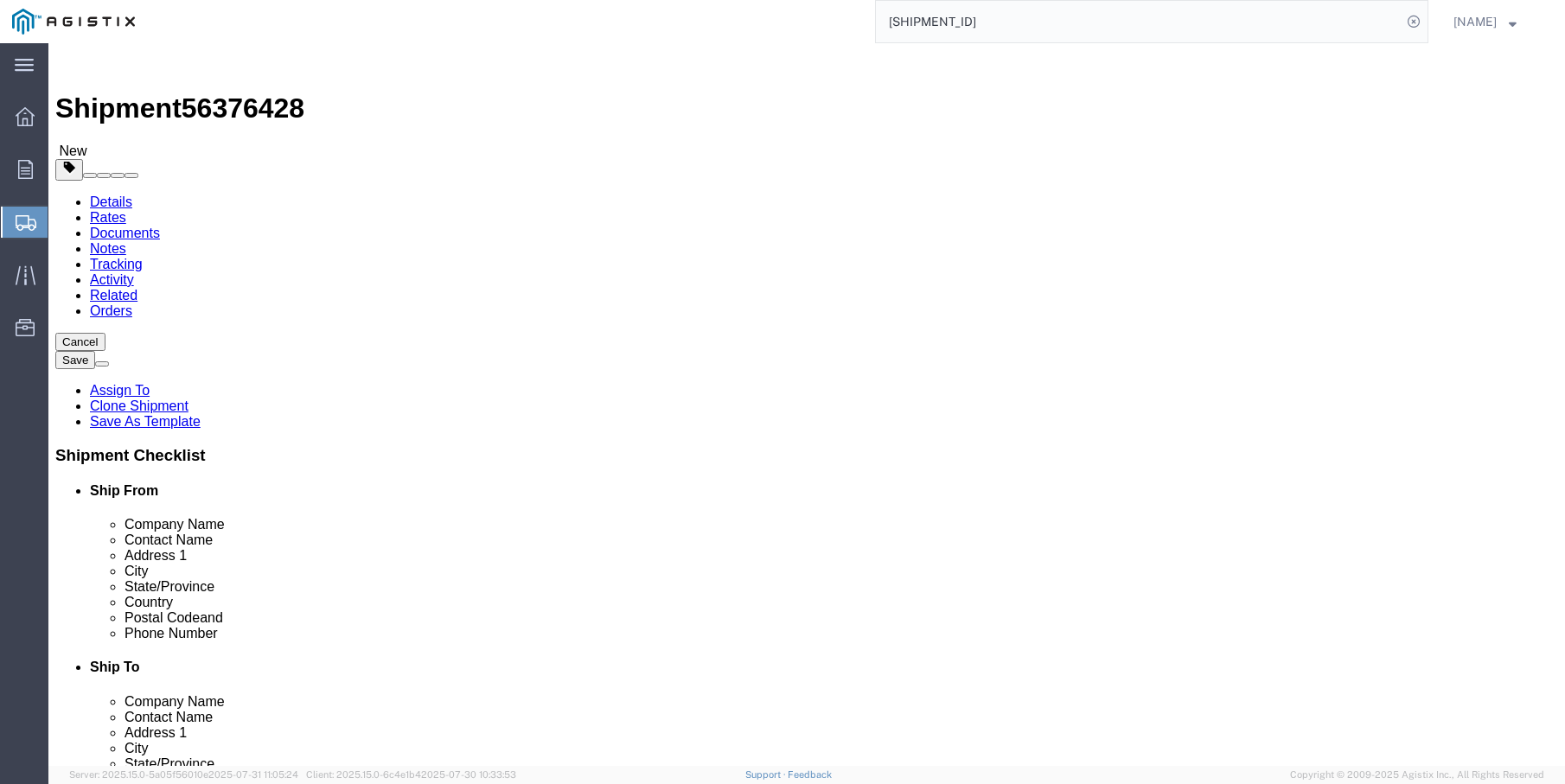 drag, startPoint x: 278, startPoint y: 443, endPoint x: 200, endPoint y: 442, distance: 78.00641 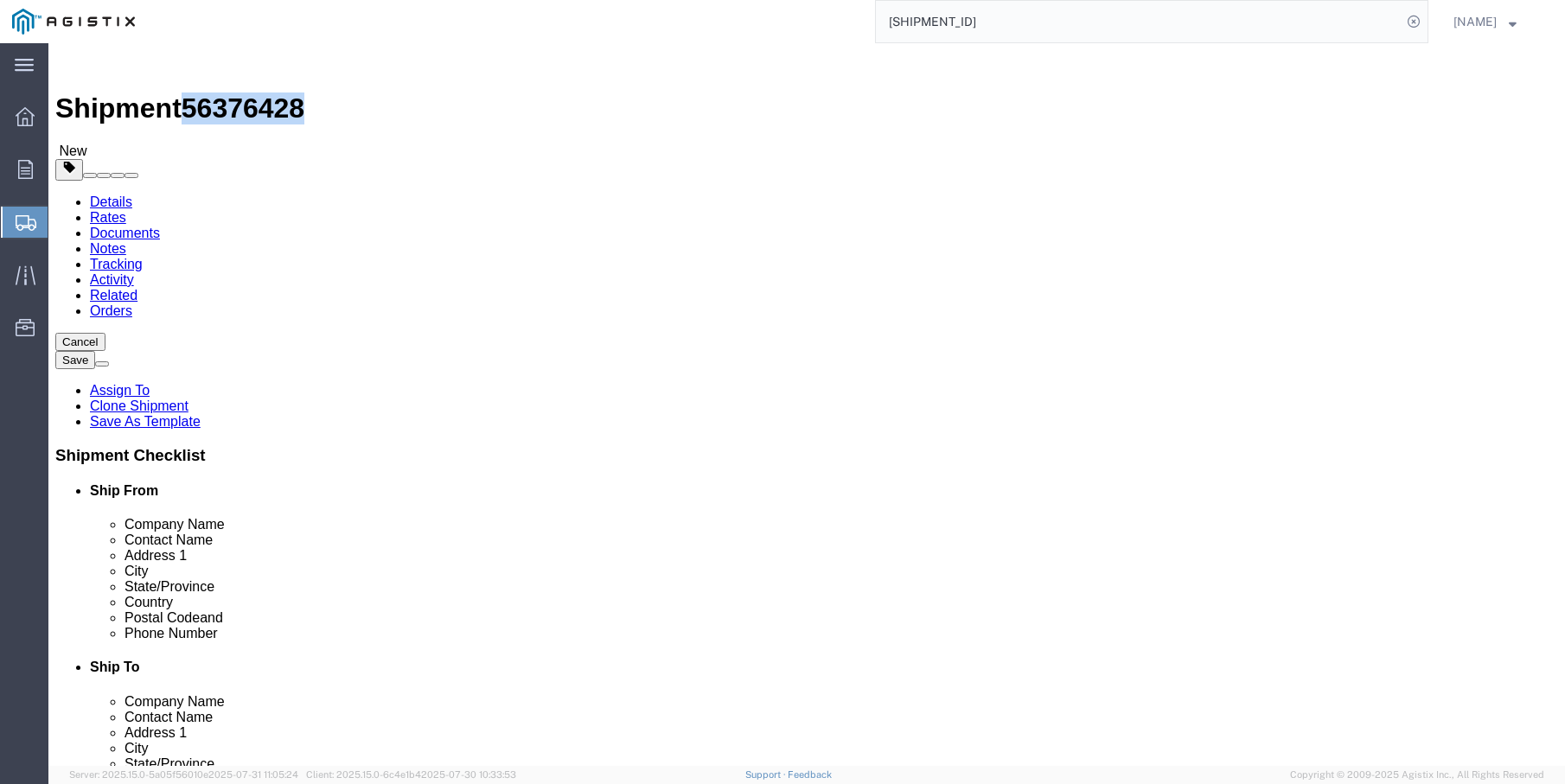 drag, startPoint x: 144, startPoint y: 19, endPoint x: 235, endPoint y: 11, distance: 91.350972 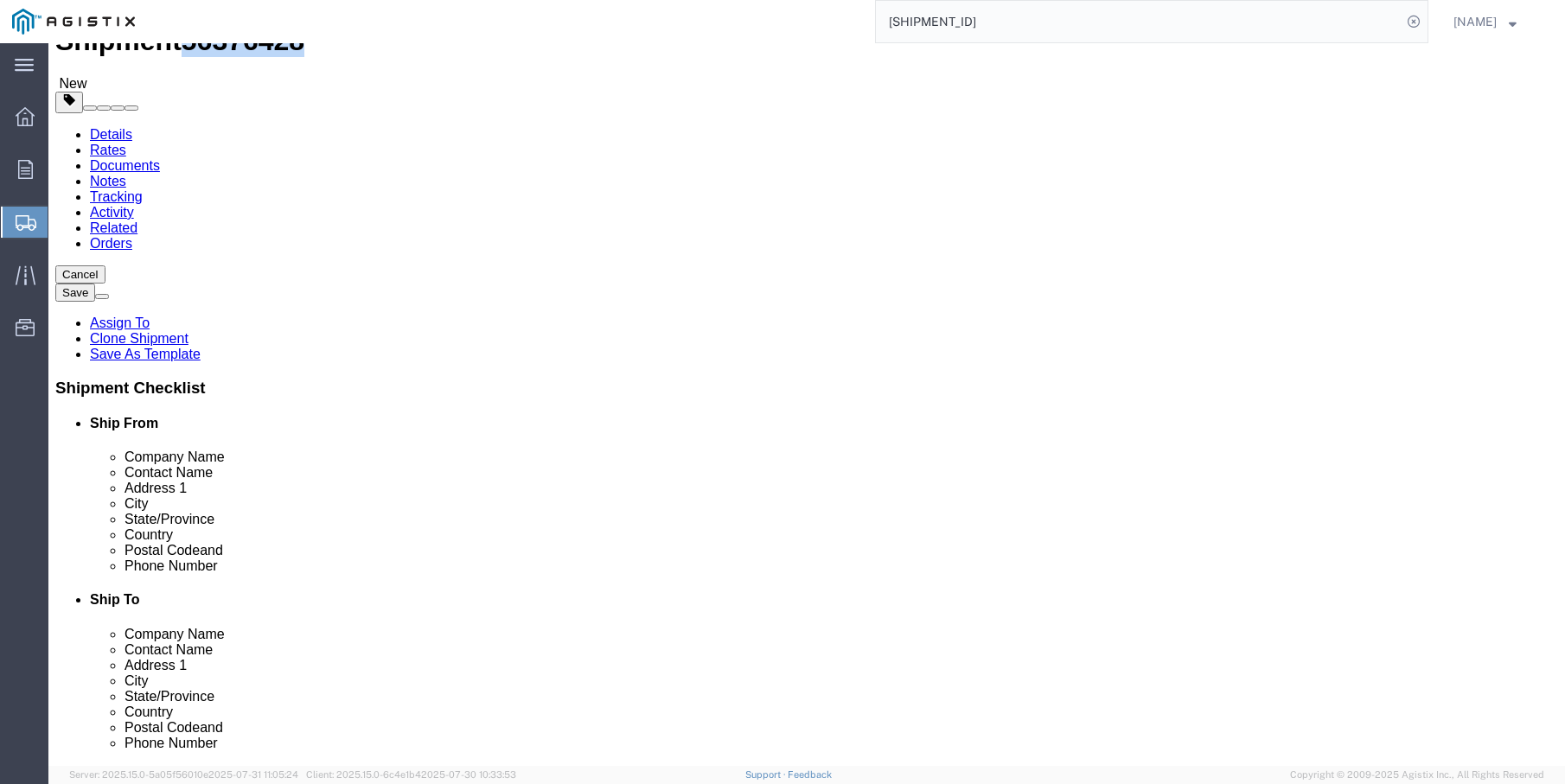 click on "Previous" 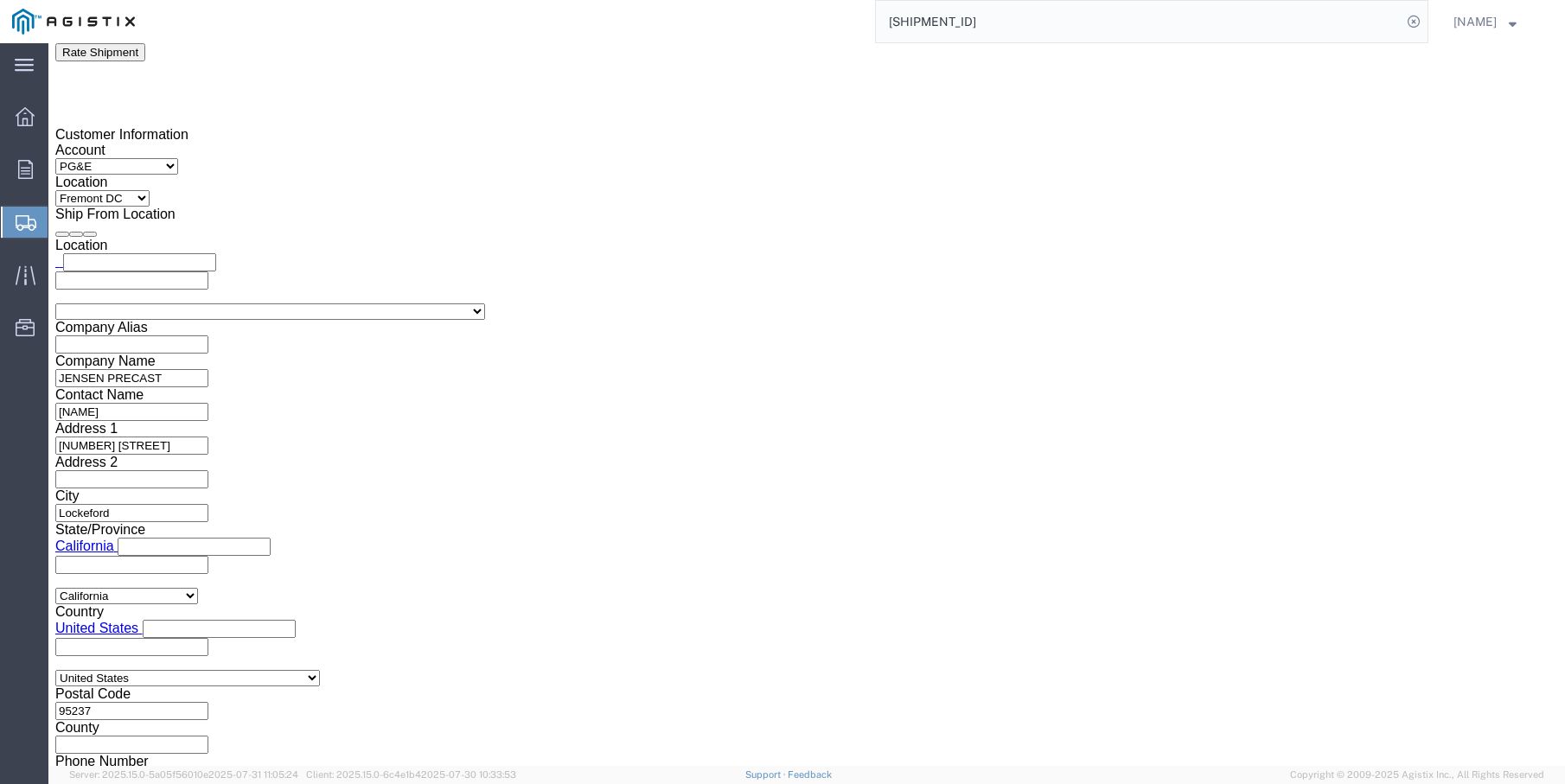 scroll, scrollTop: 1243, scrollLeft: 0, axis: vertical 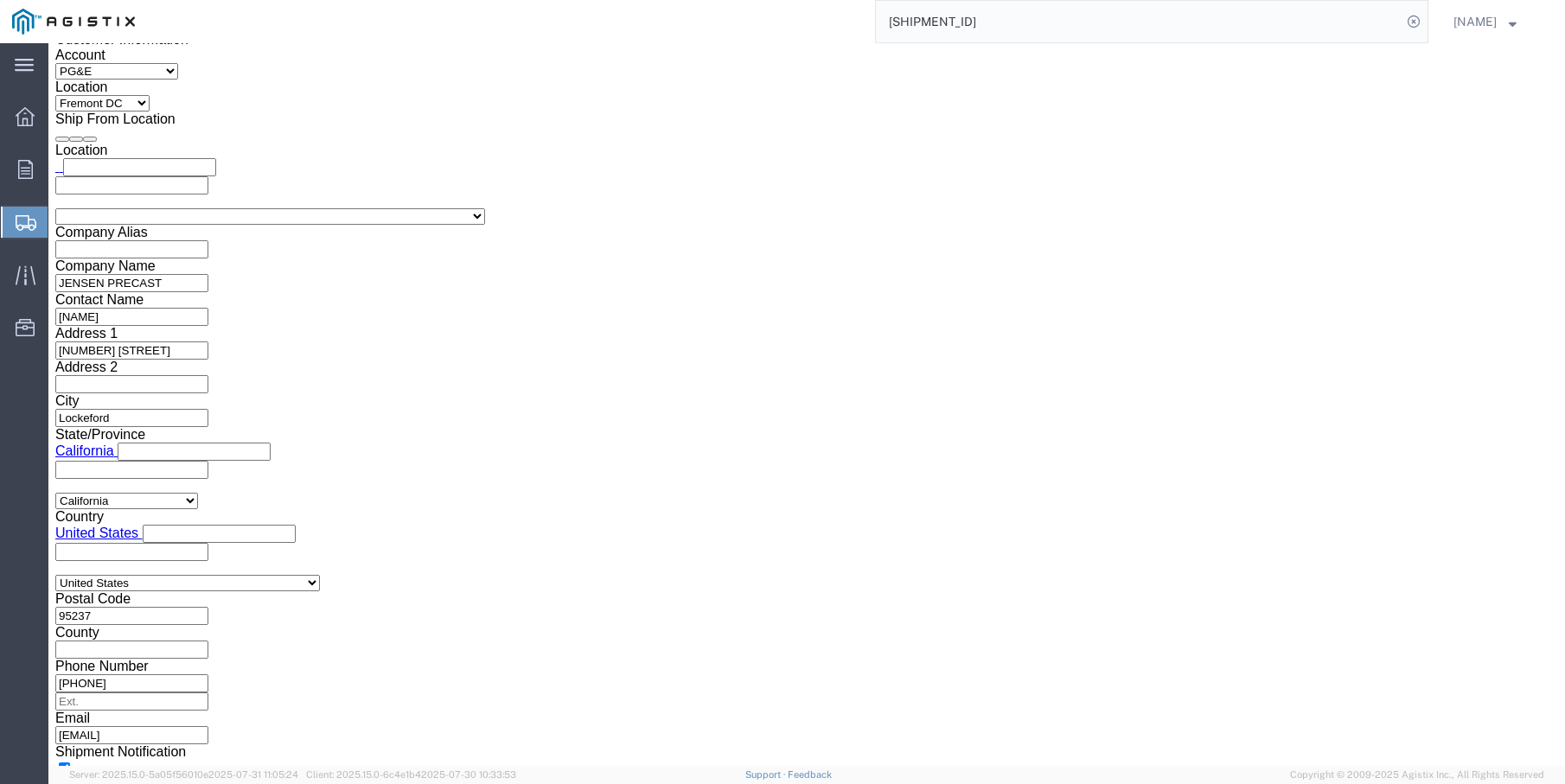 click on "Continue" 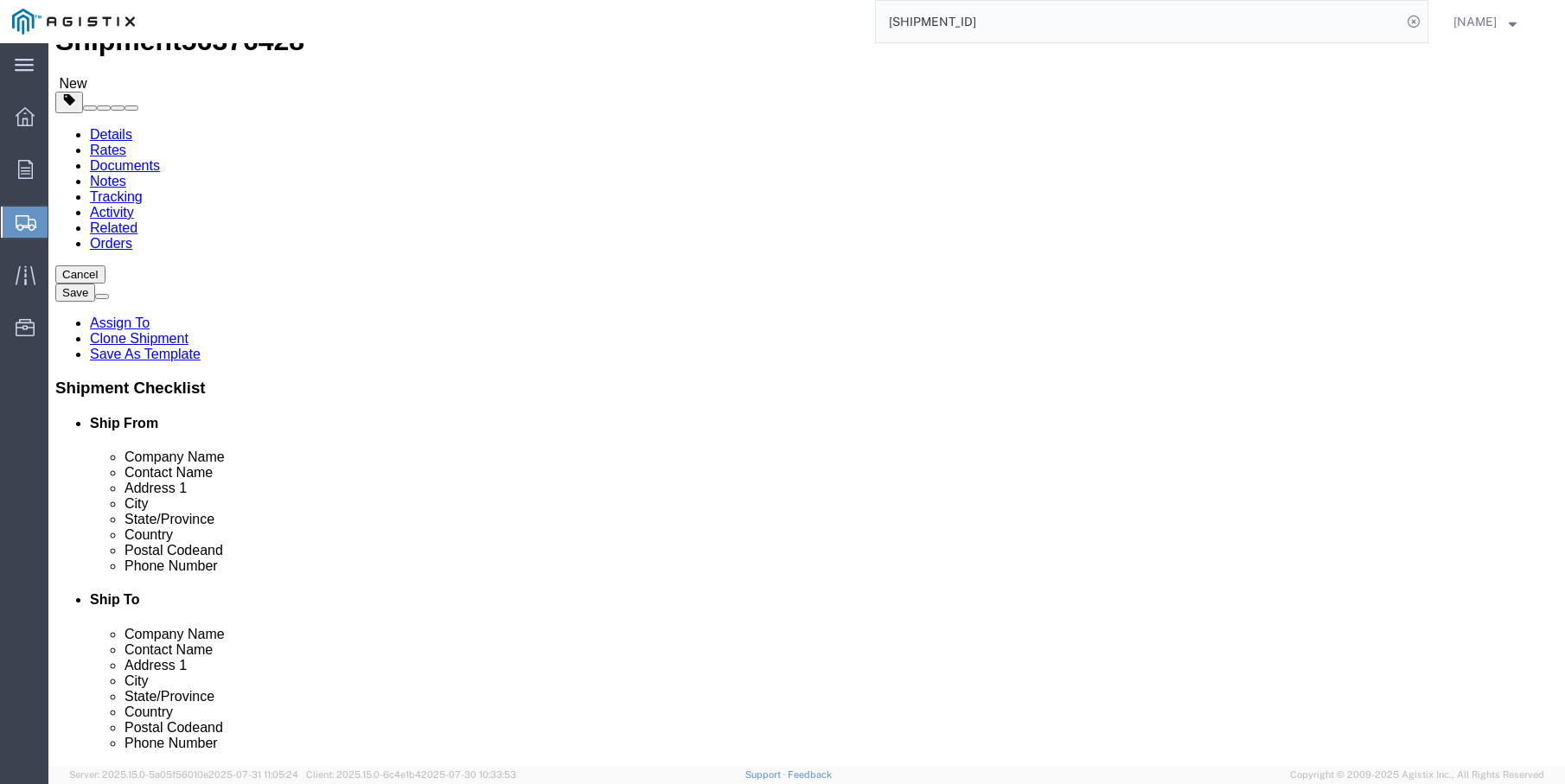 click on "Rate Shipment" 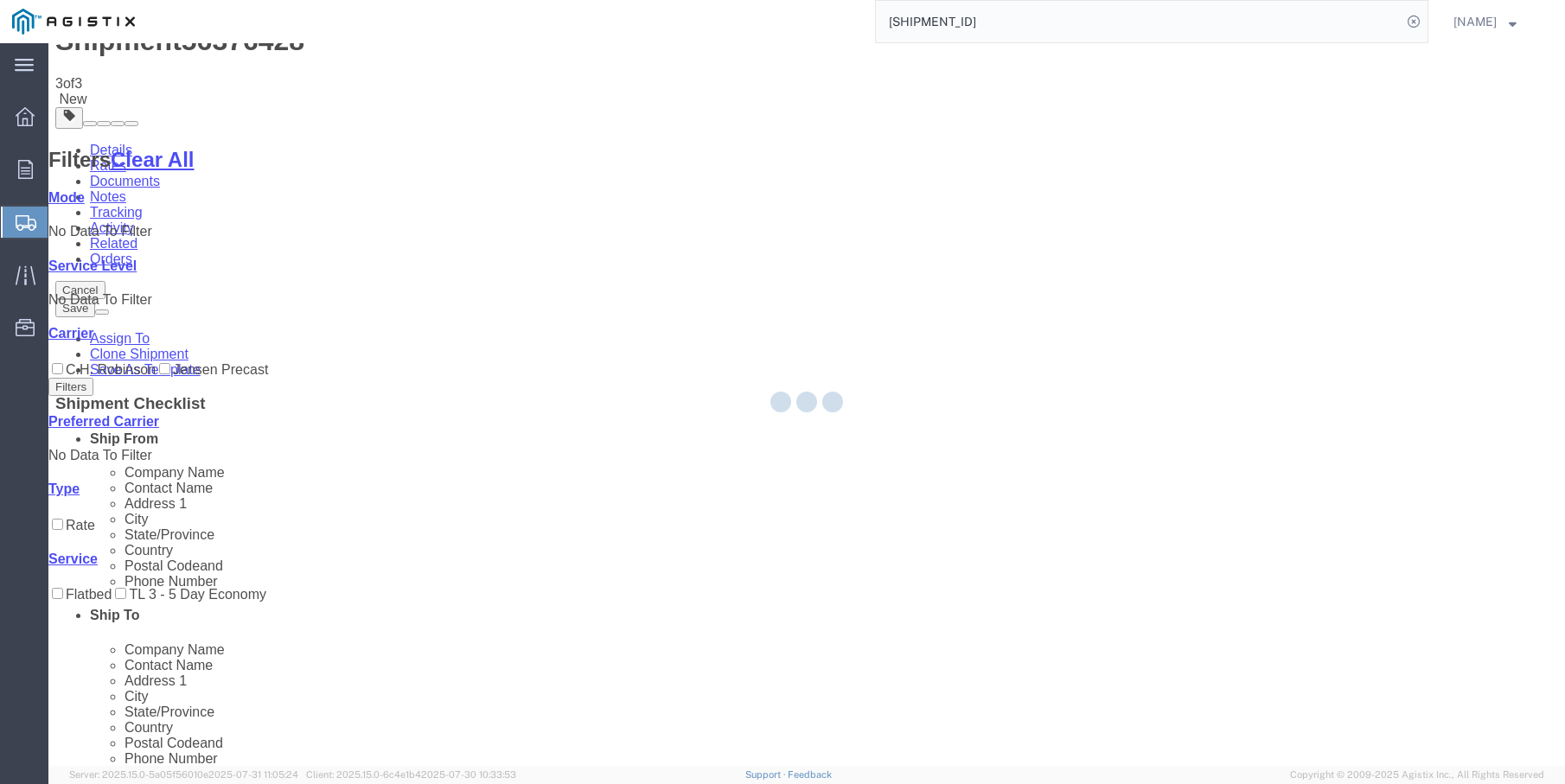 scroll, scrollTop: 0, scrollLeft: 0, axis: both 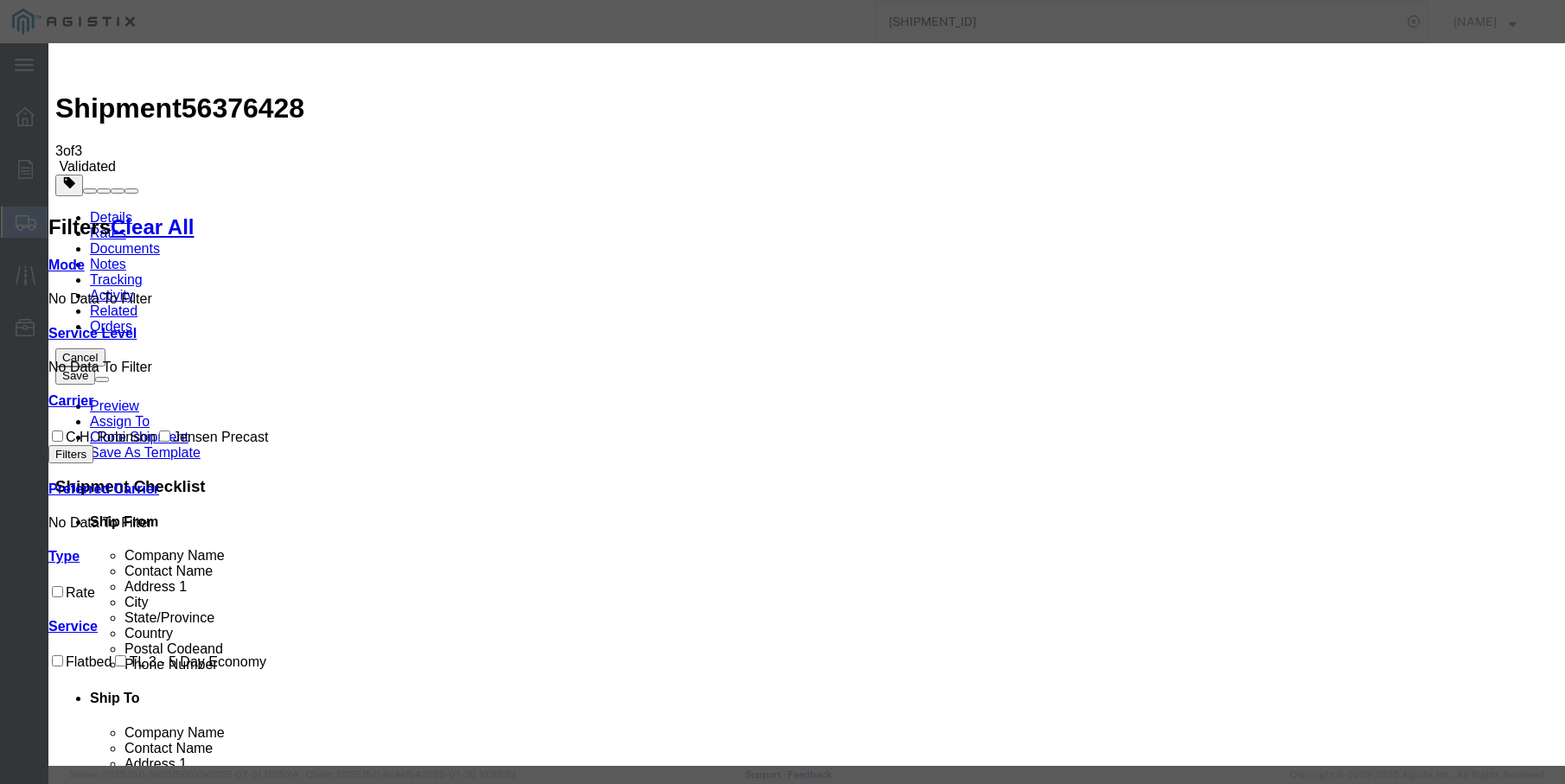 click on "Continue" at bounding box center (85, 3420) 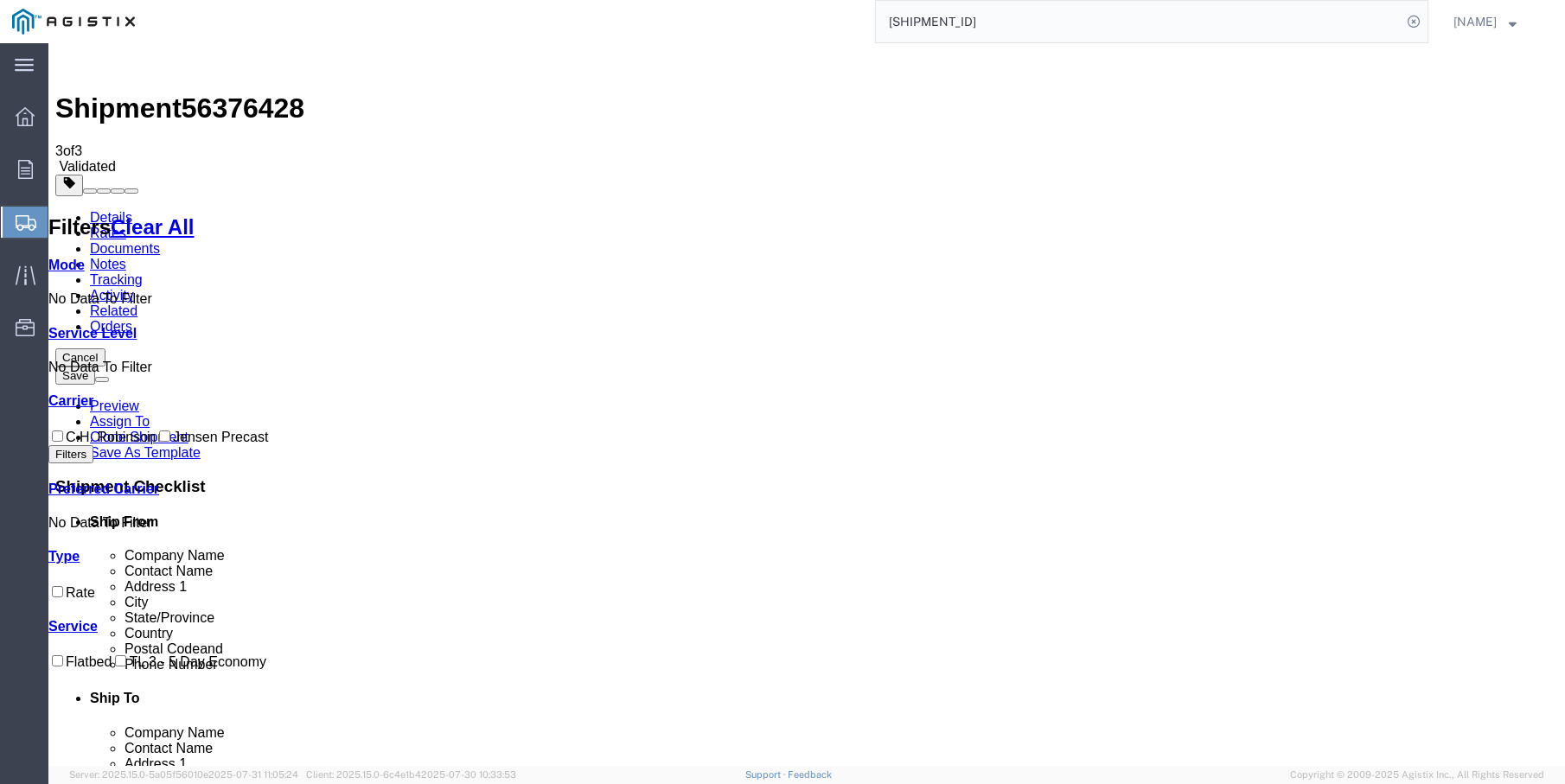 click on "Book" at bounding box center [1169, 1626] 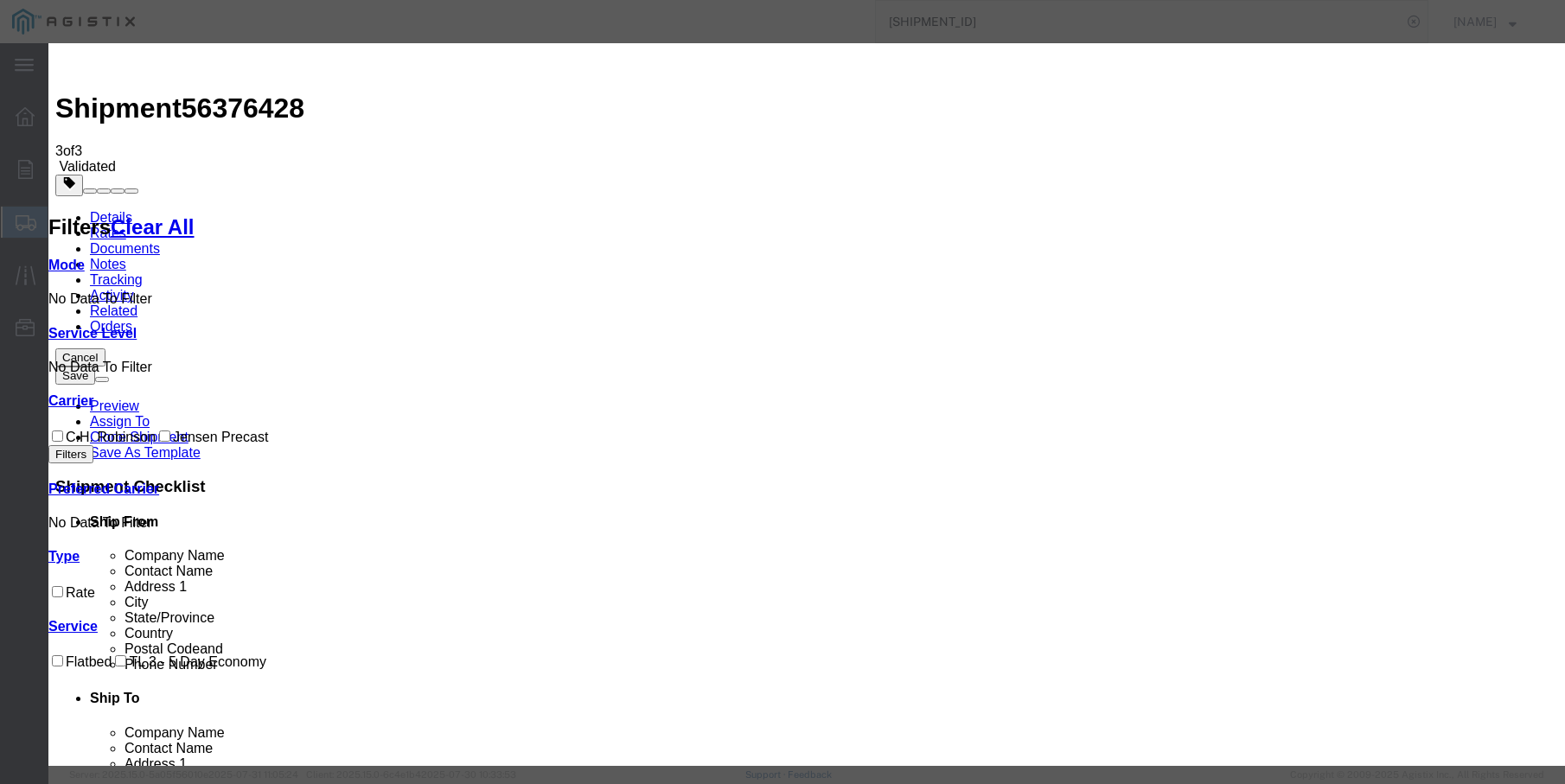 drag, startPoint x: 597, startPoint y: 174, endPoint x: 532, endPoint y: 178, distance: 65.123 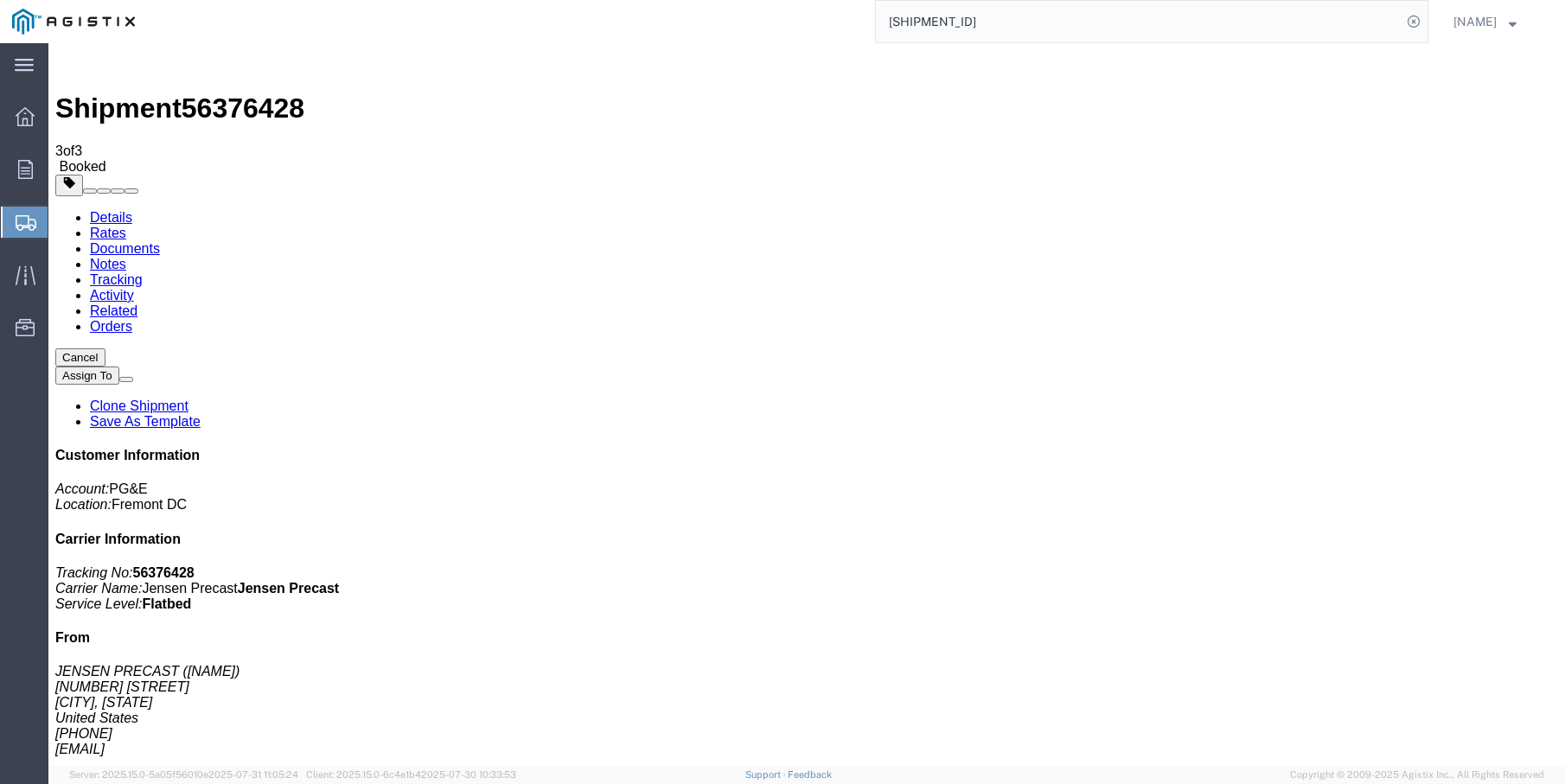 drag, startPoint x: 928, startPoint y: 547, endPoint x: 1274, endPoint y: 206, distance: 485.795 